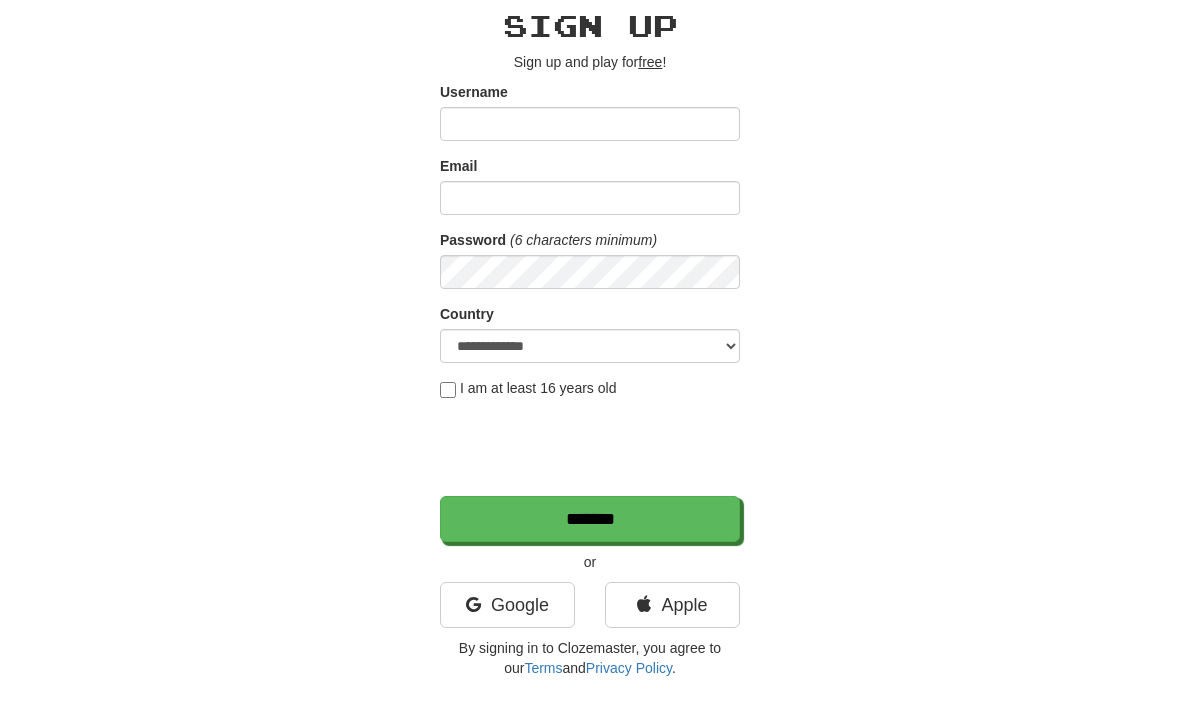 scroll, scrollTop: 0, scrollLeft: 0, axis: both 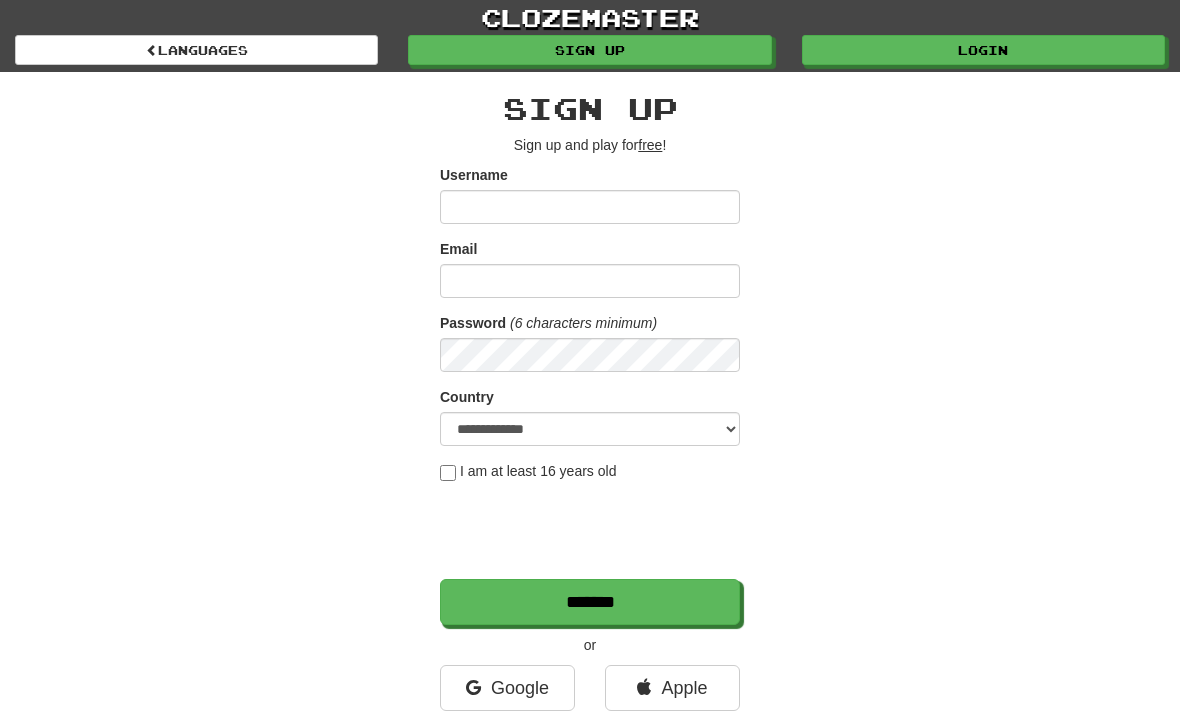 click on "Login" at bounding box center (983, 50) 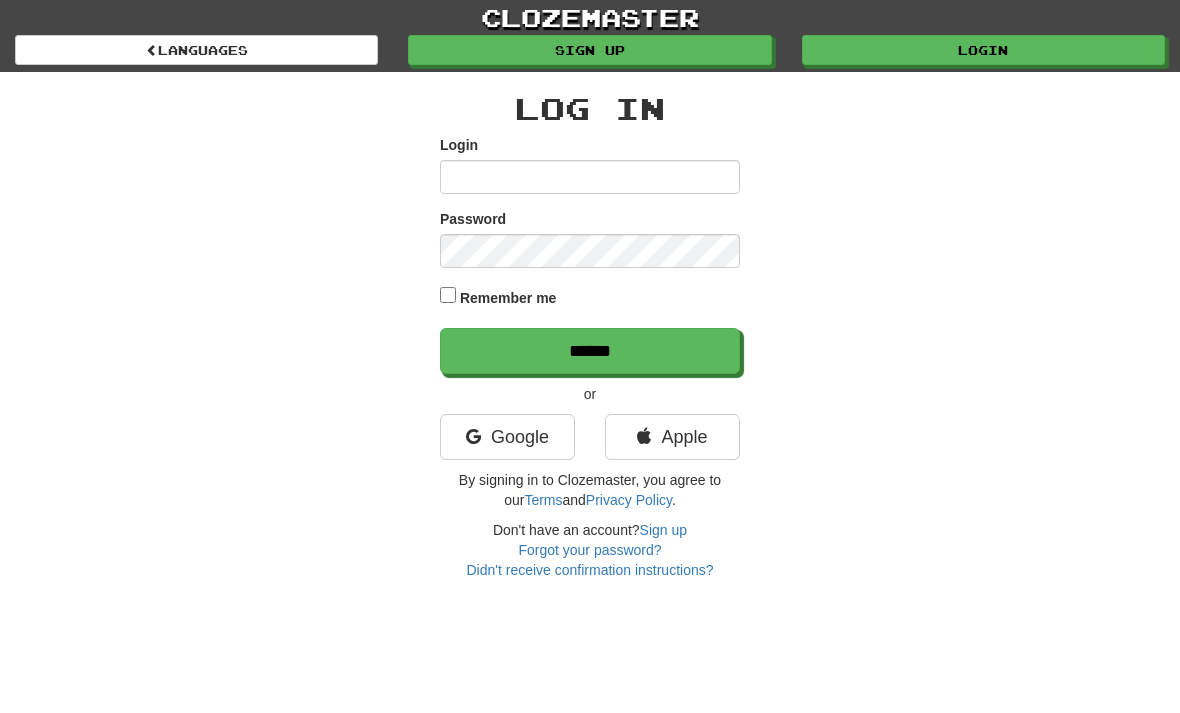 scroll, scrollTop: 0, scrollLeft: 0, axis: both 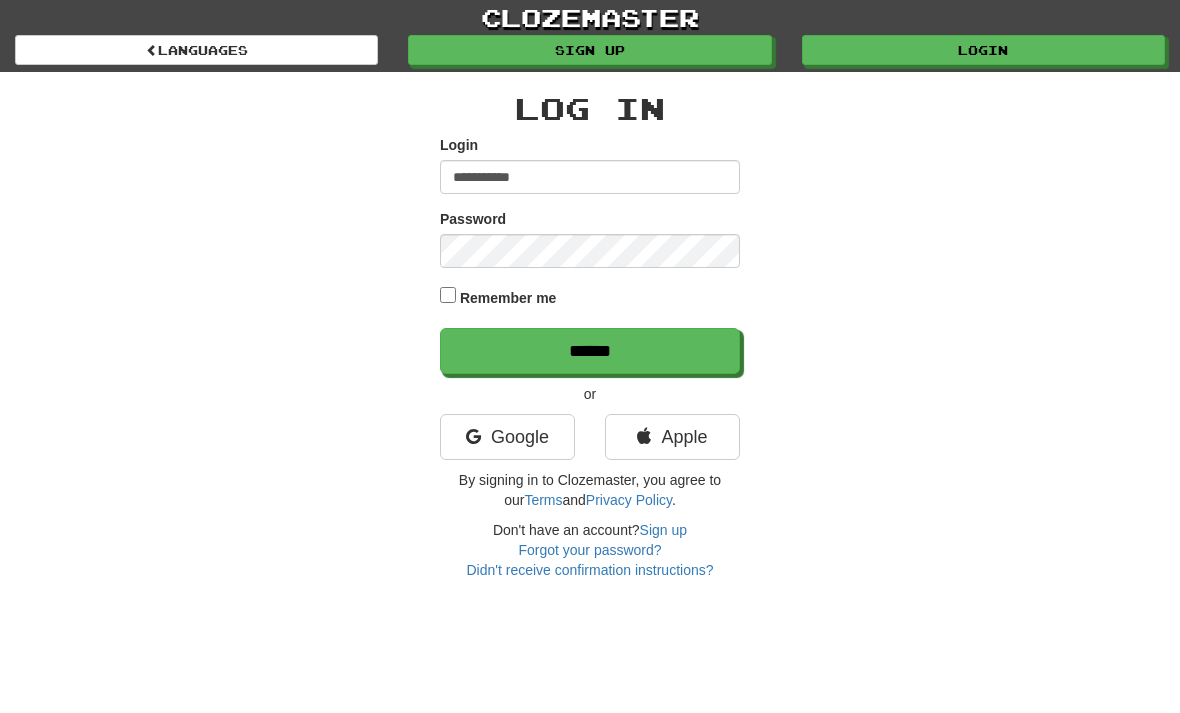 type on "**********" 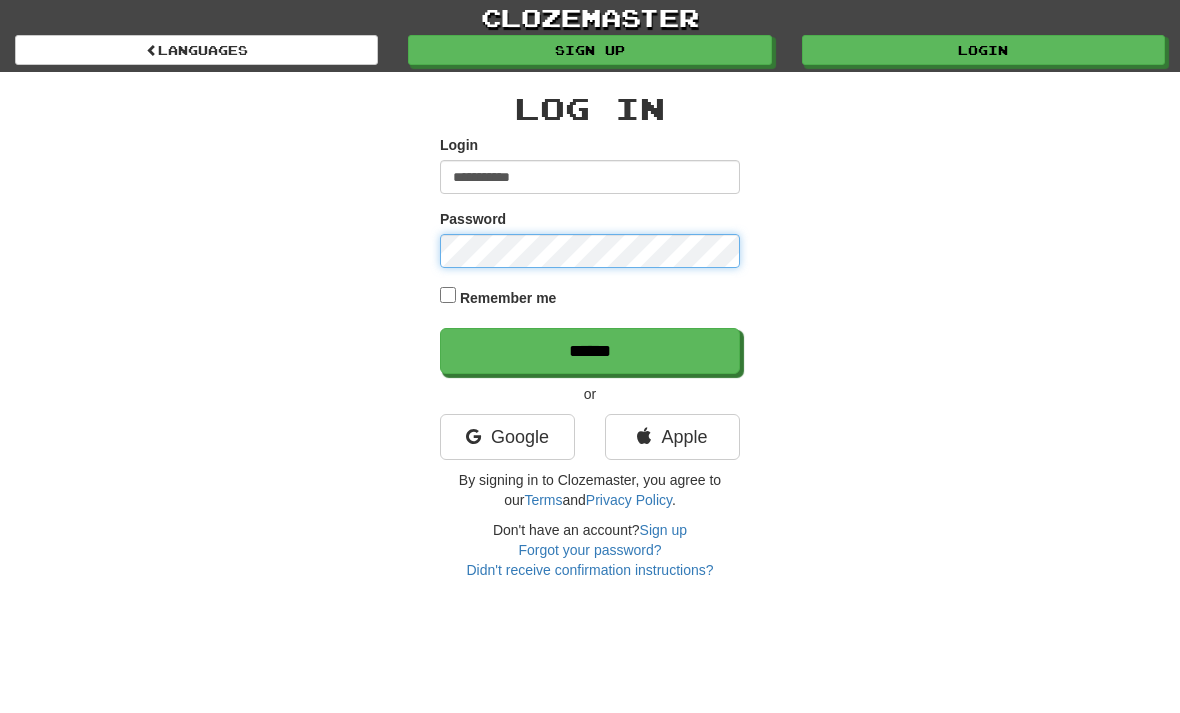 click on "******" at bounding box center (590, 351) 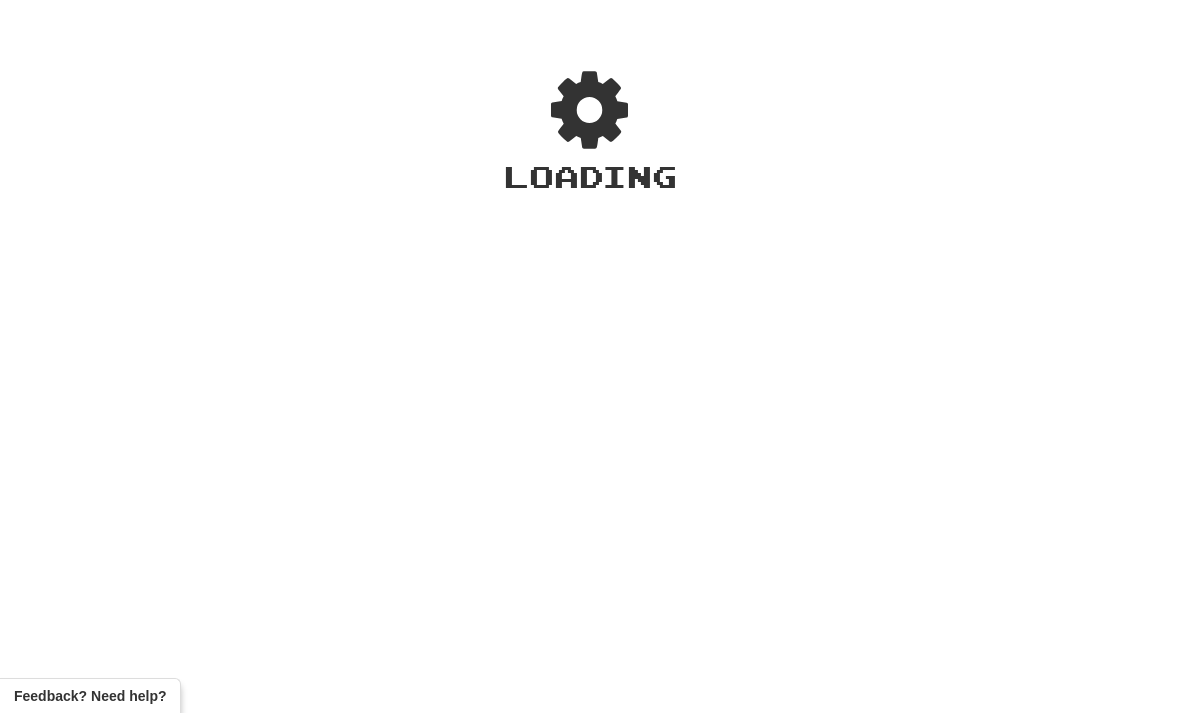 scroll, scrollTop: 0, scrollLeft: 0, axis: both 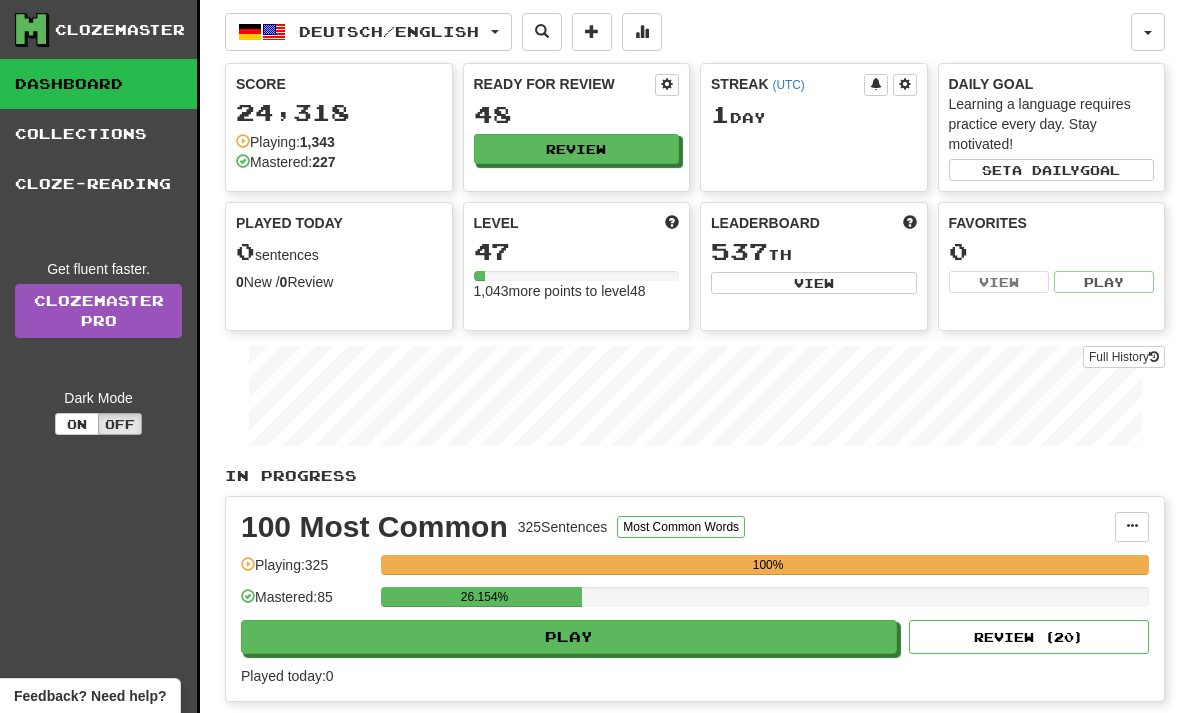 click on "Play" at bounding box center [569, 637] 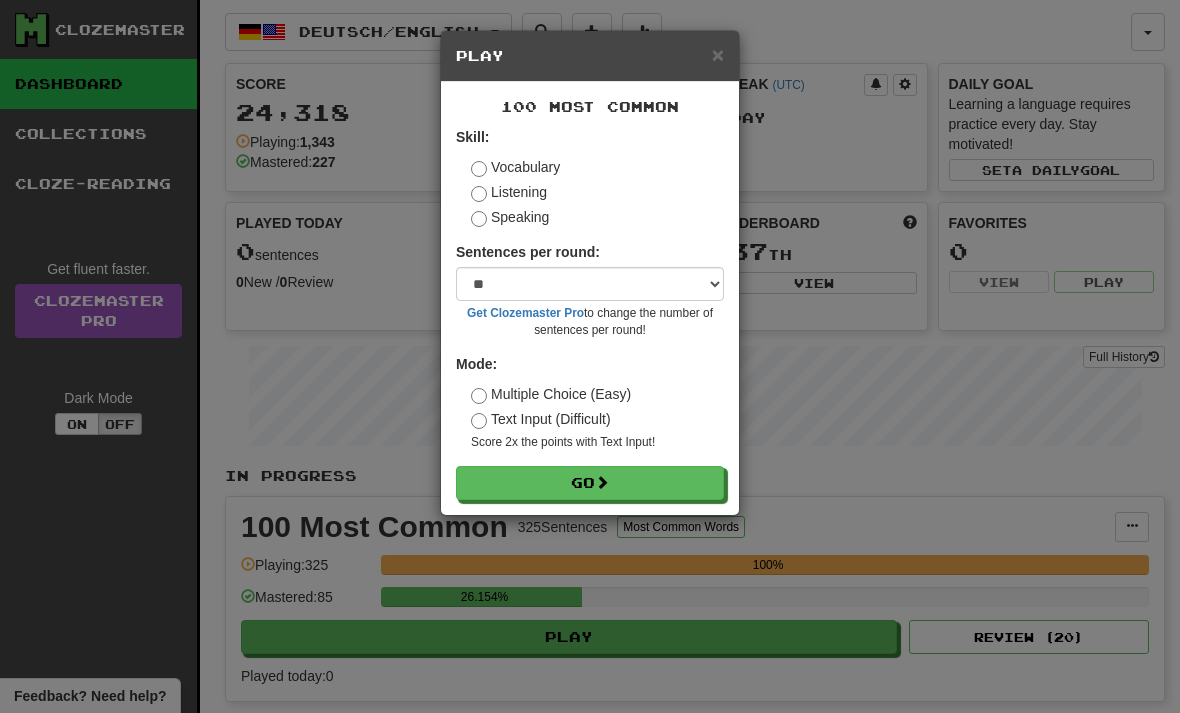 click on "Go" at bounding box center [590, 483] 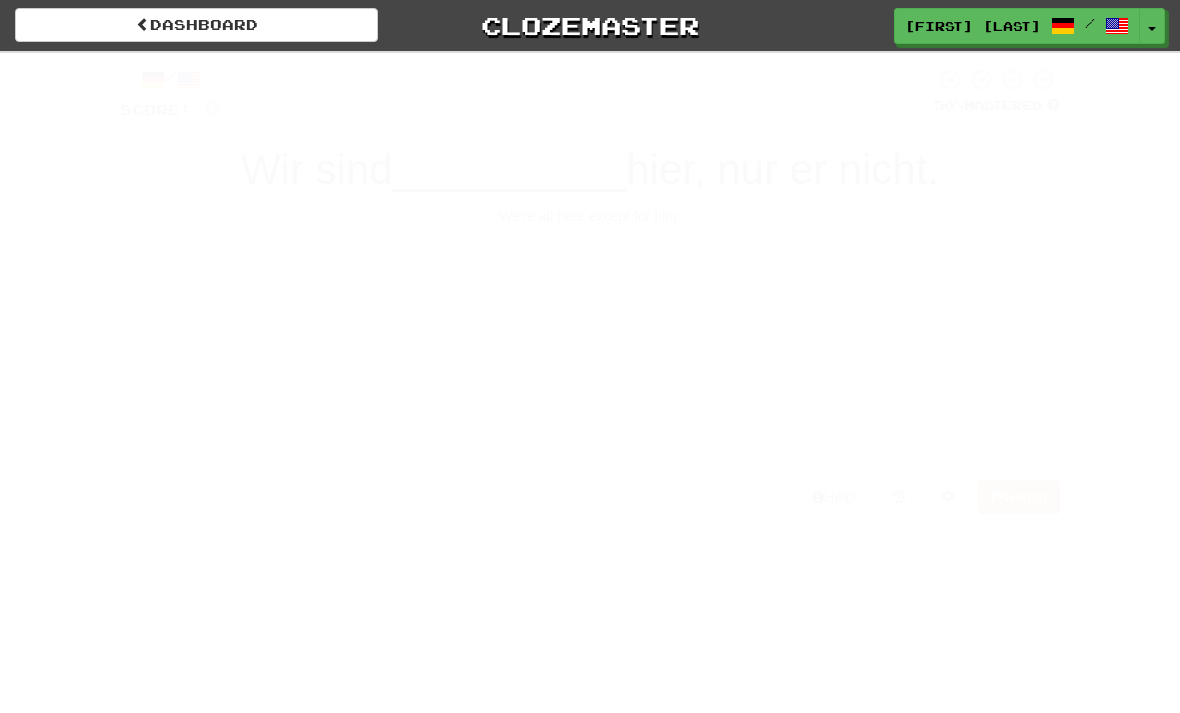 scroll, scrollTop: 0, scrollLeft: 0, axis: both 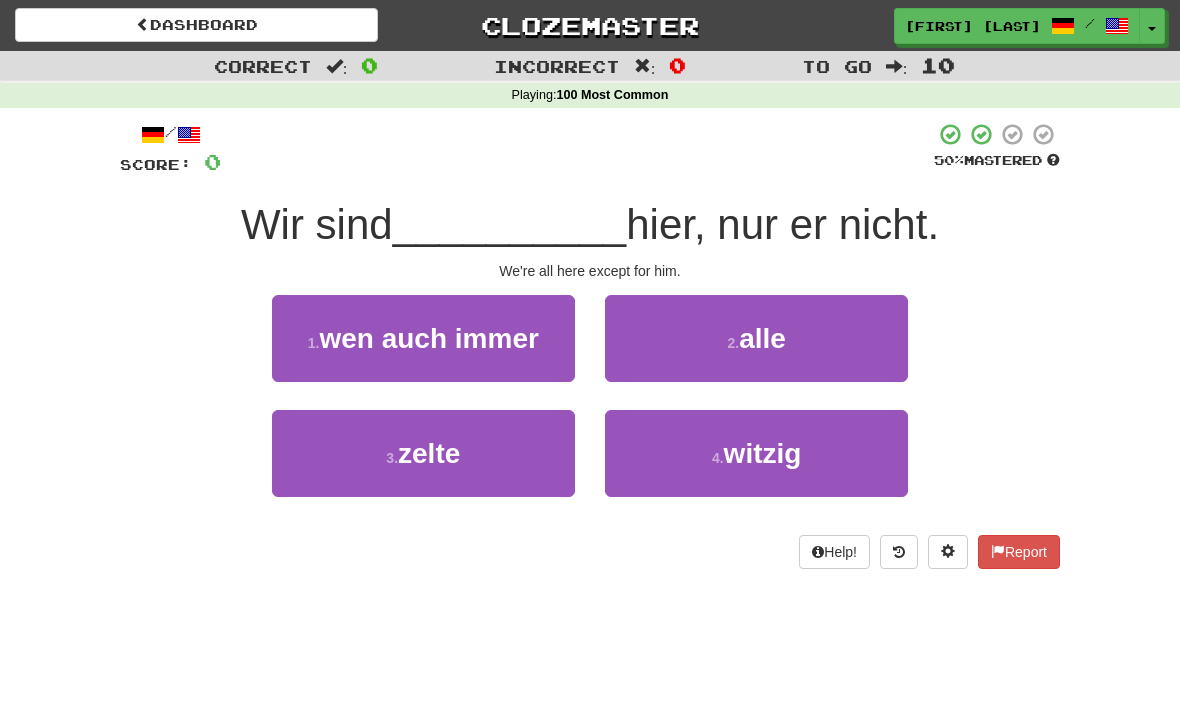 click on "2 .  alle" at bounding box center (756, 338) 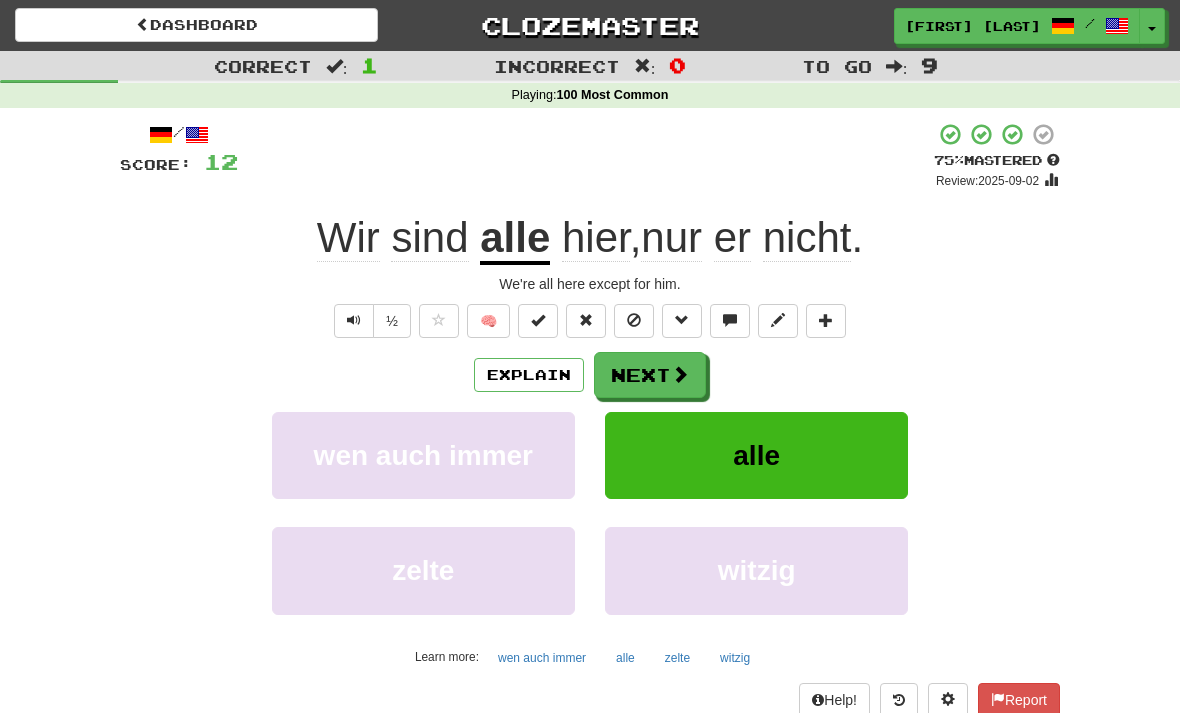 click on "Next" at bounding box center (650, 375) 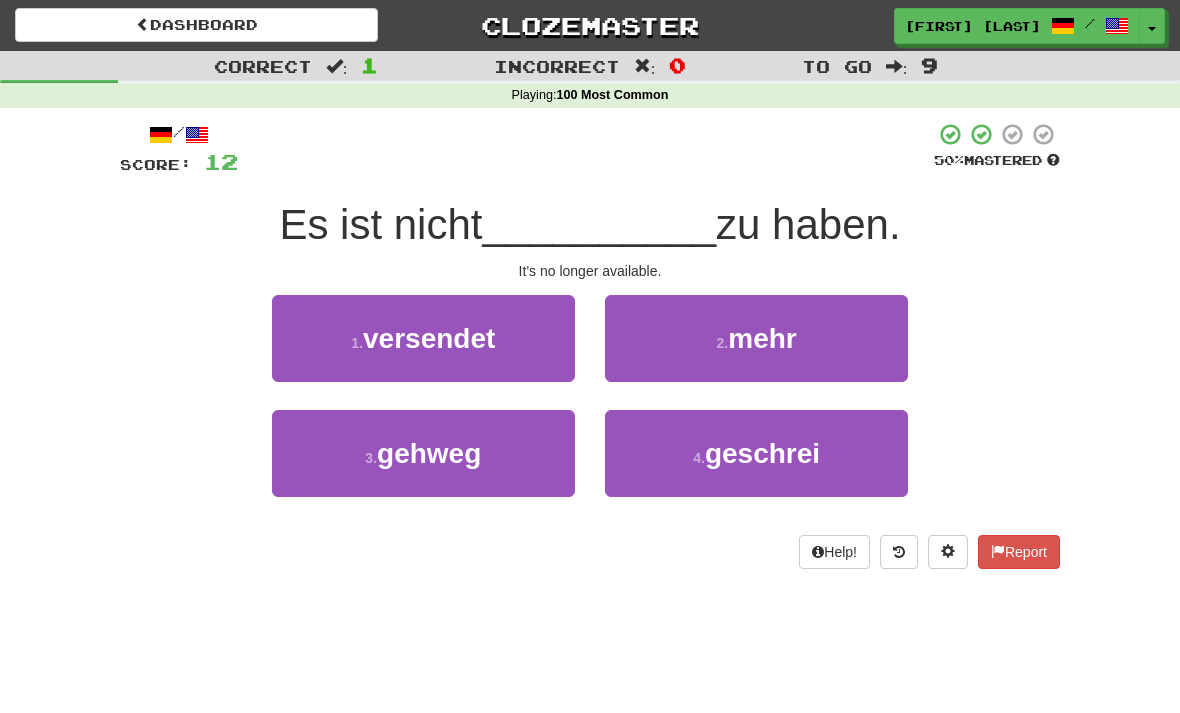 click on "2 .  mehr" at bounding box center [756, 338] 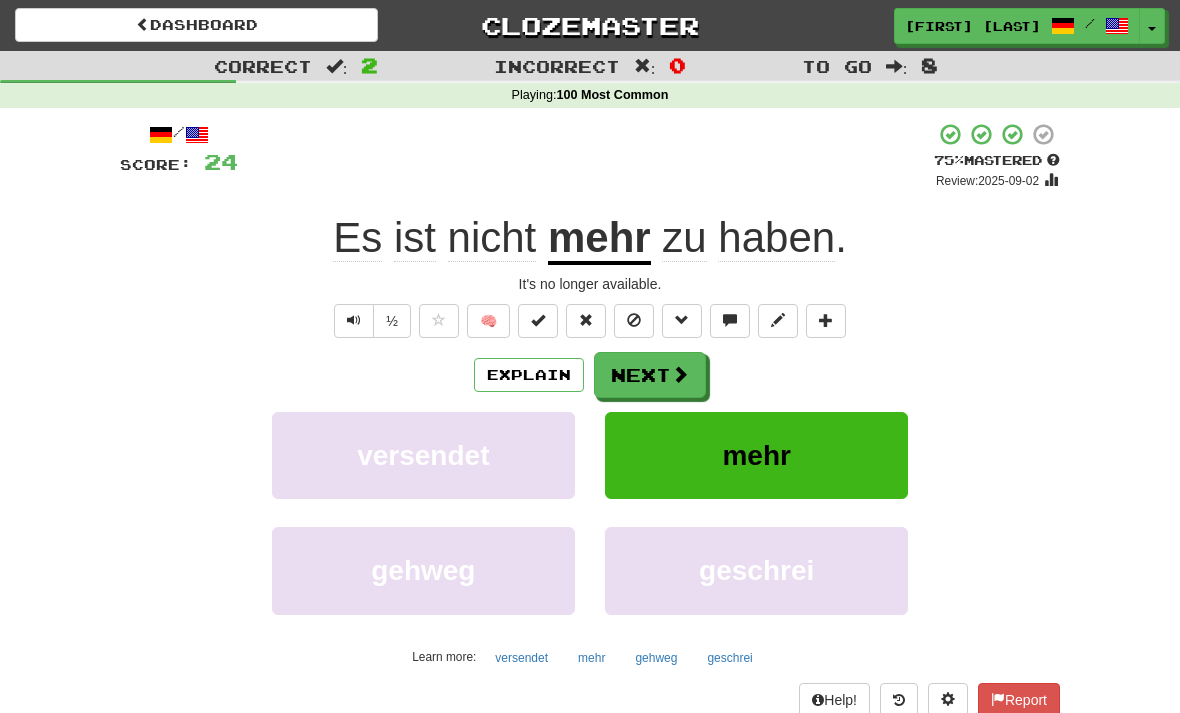 click on "Next" at bounding box center [650, 375] 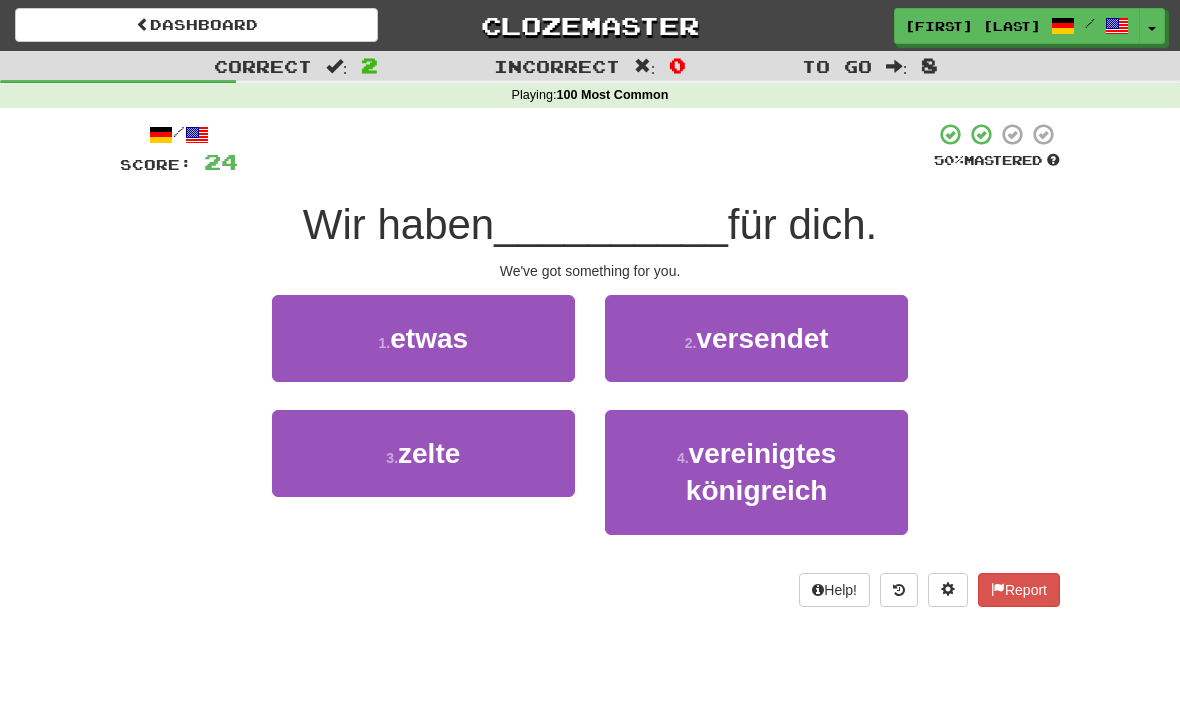 click on "1 ." at bounding box center (385, 343) 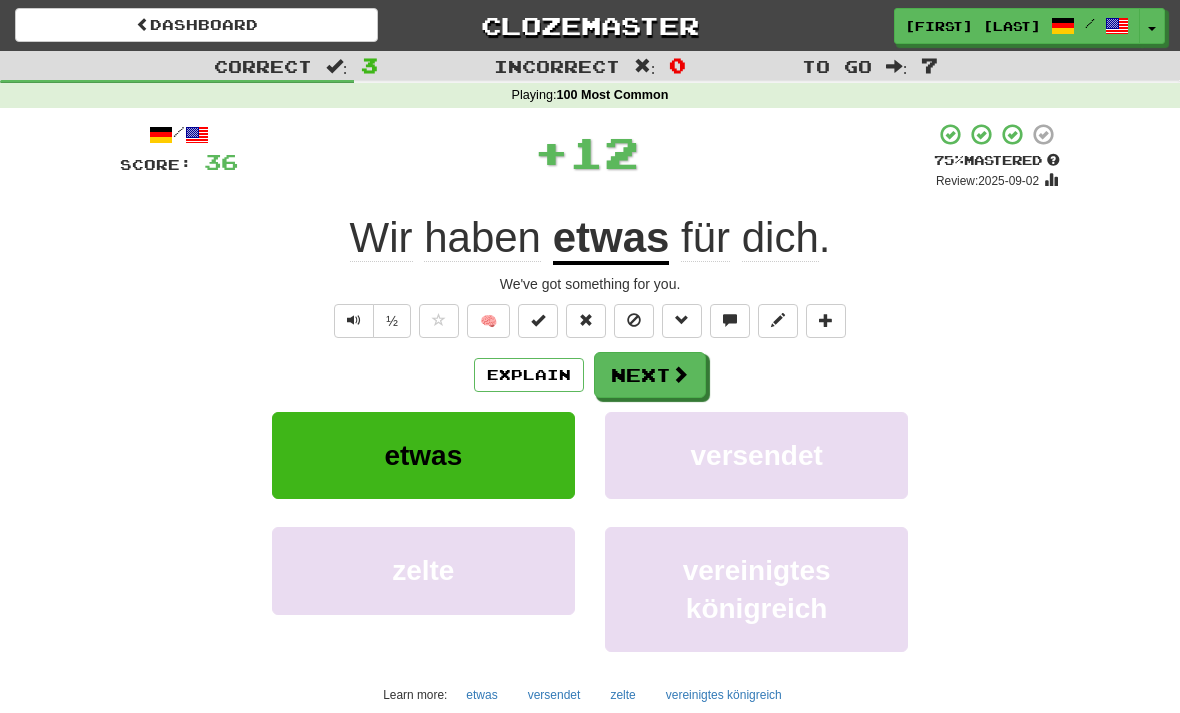 click on "Next" at bounding box center [650, 375] 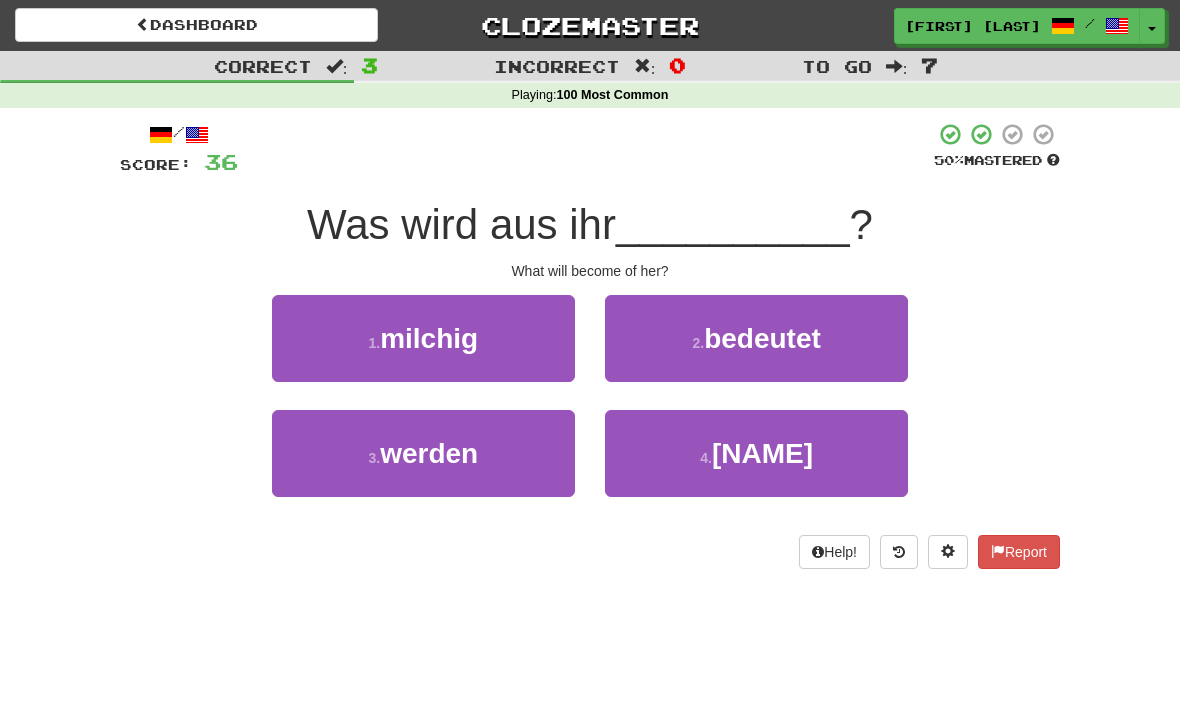 click on "werden" at bounding box center (429, 453) 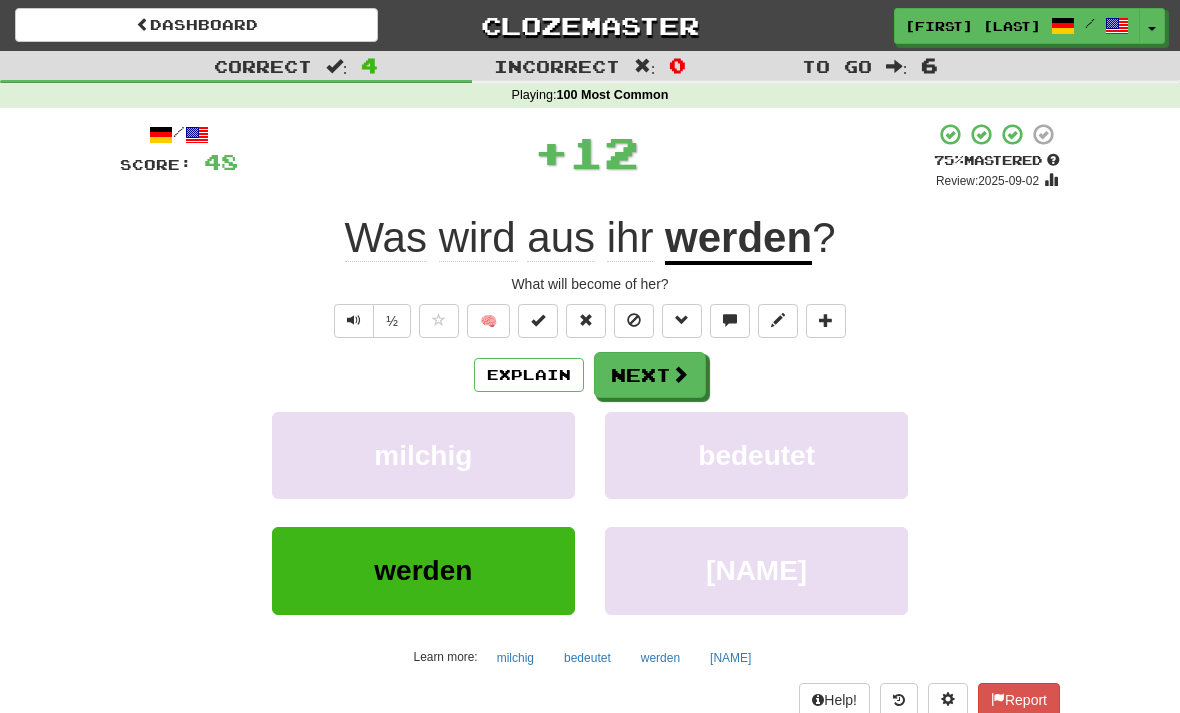 click on "Next" at bounding box center [650, 375] 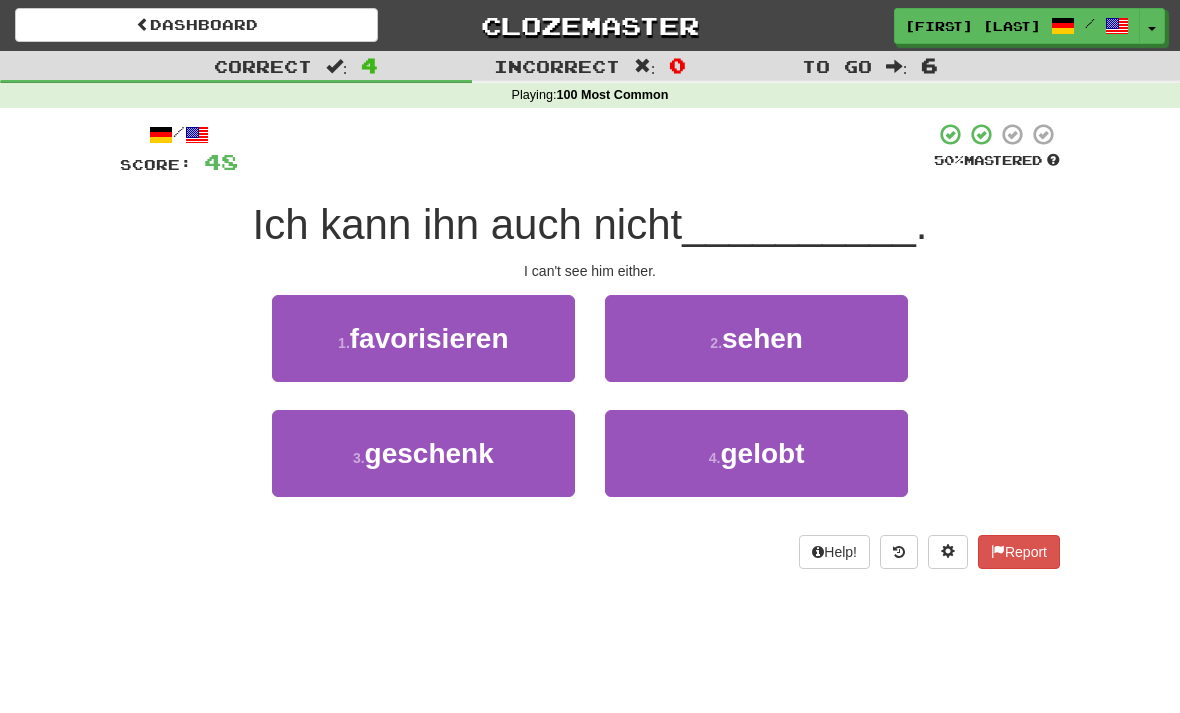click on "2 .  sehen" at bounding box center [756, 338] 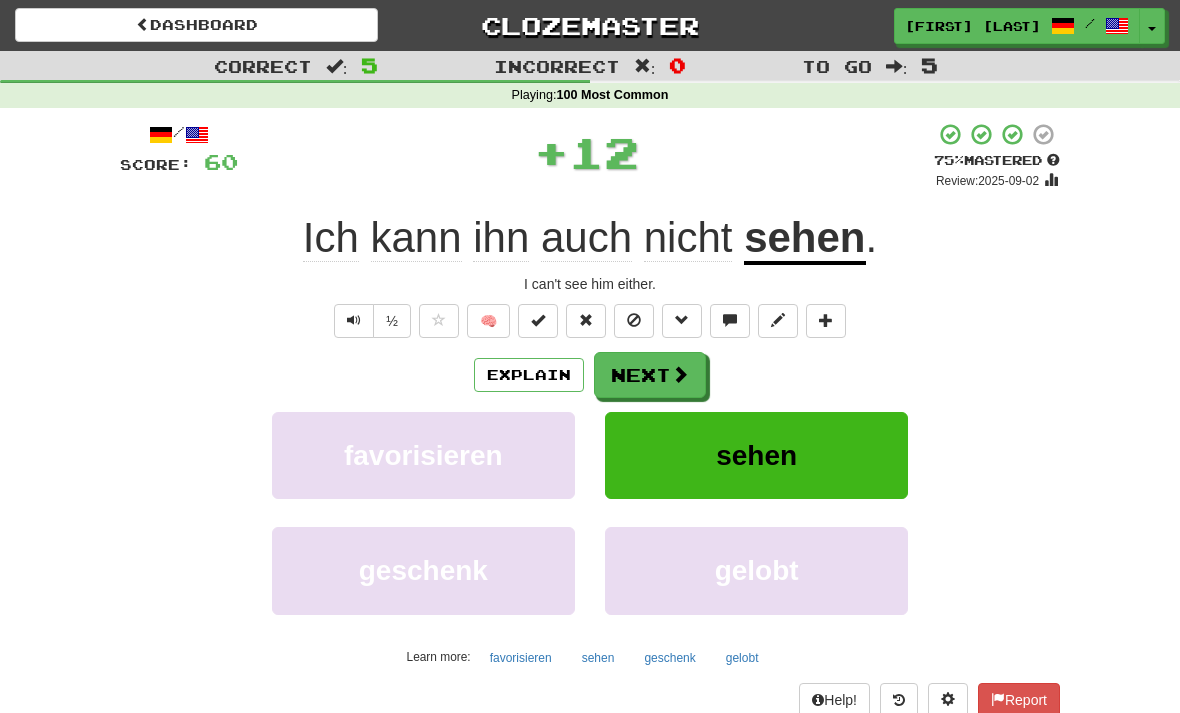 click on "Next" at bounding box center [650, 375] 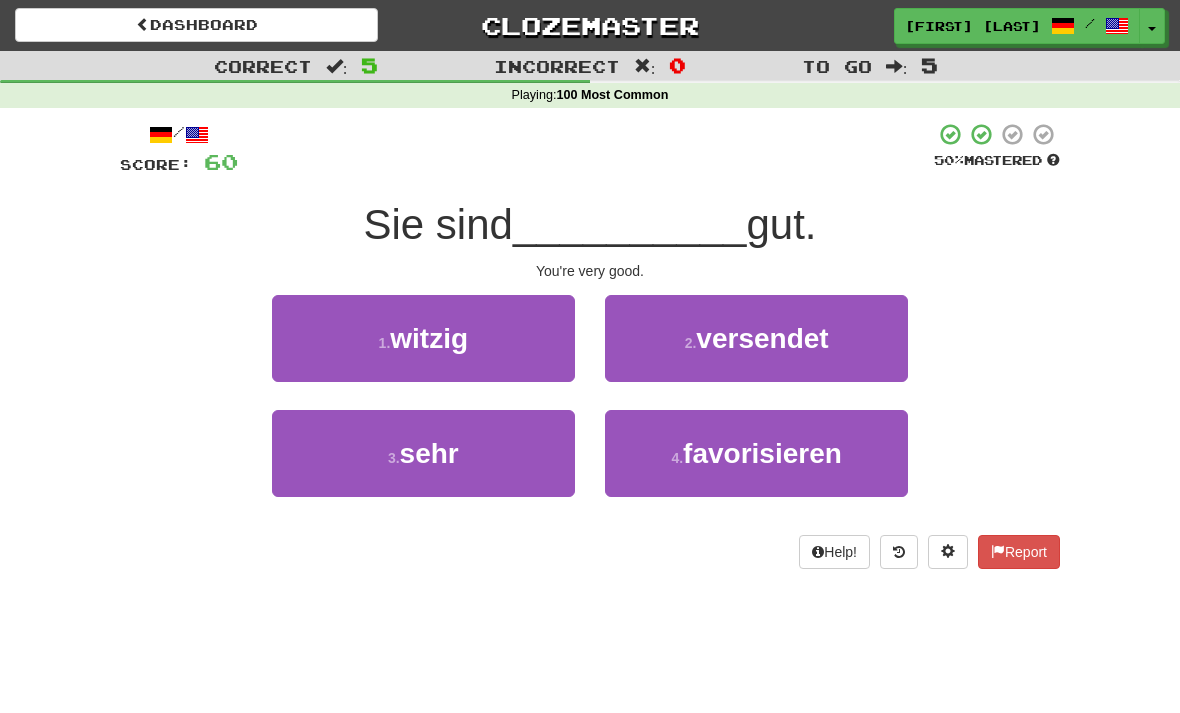 click on "sehr" at bounding box center [429, 453] 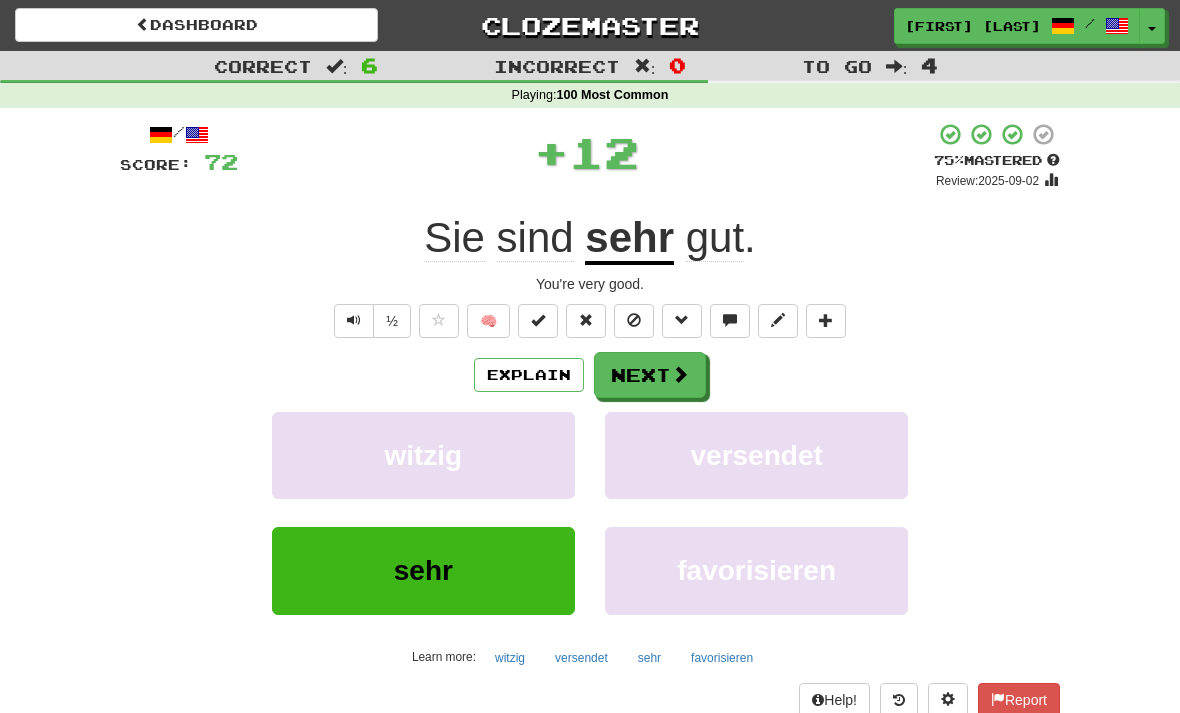 click on "Next" at bounding box center (650, 375) 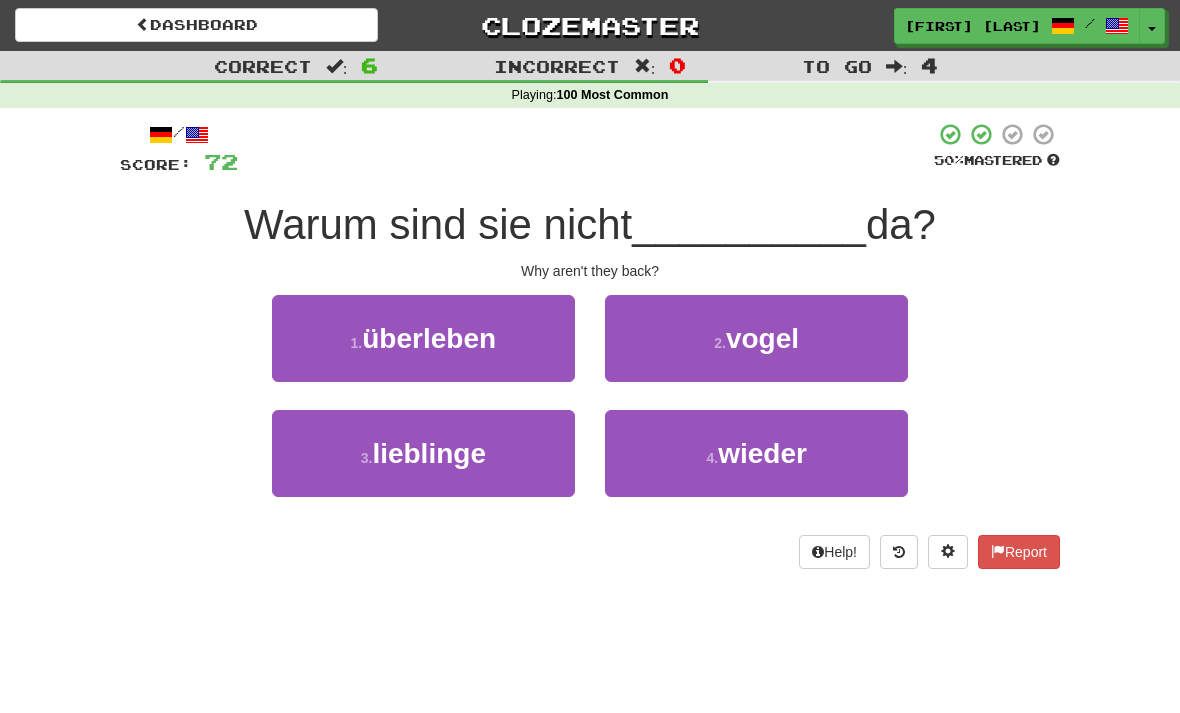 click on "4 .  wieder" at bounding box center (756, 453) 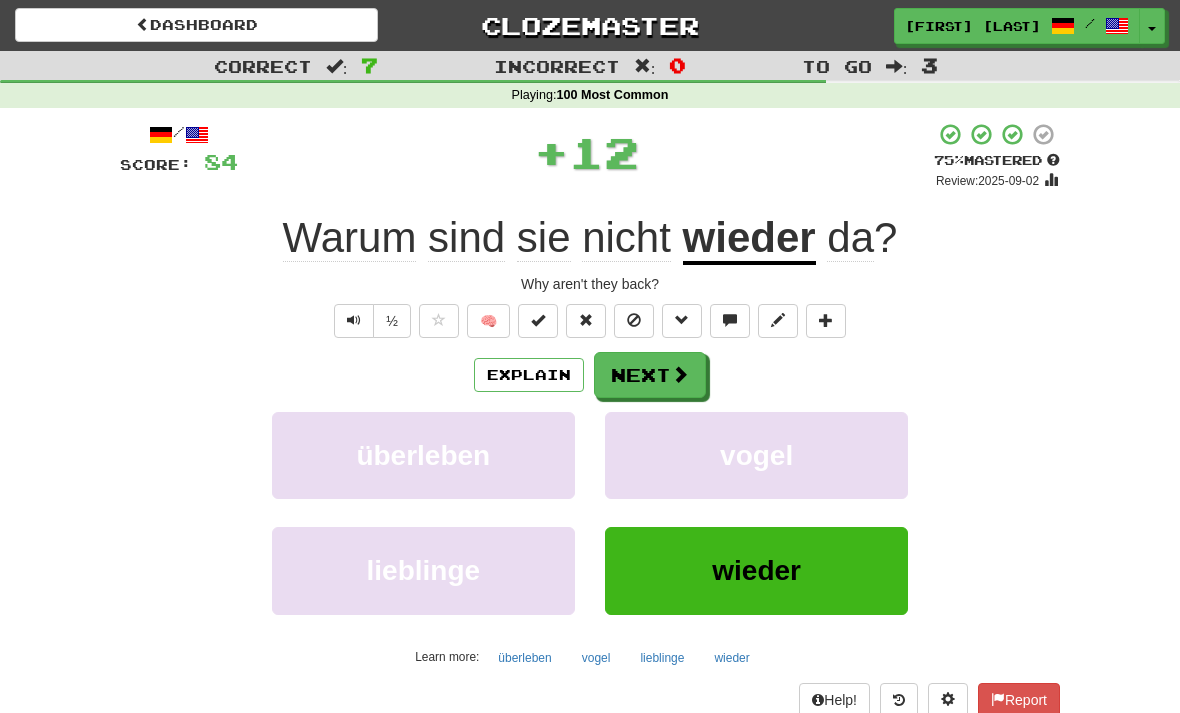 click on "Next" at bounding box center [650, 375] 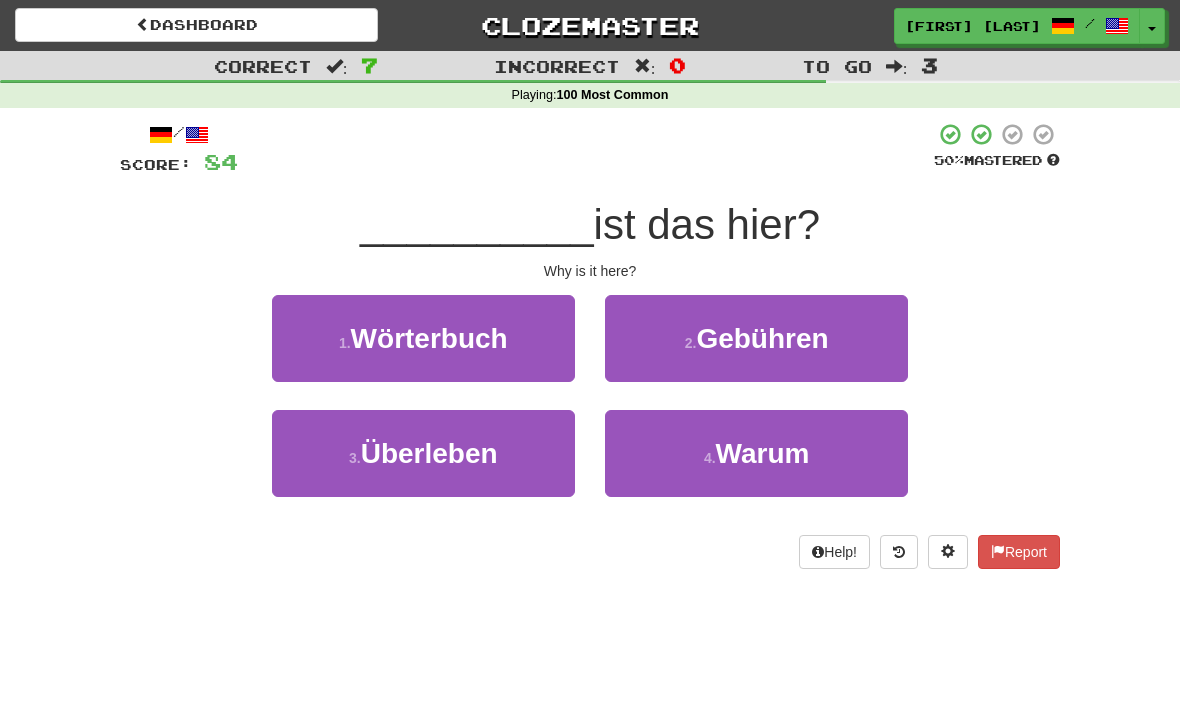 click on "4 ." at bounding box center (710, 458) 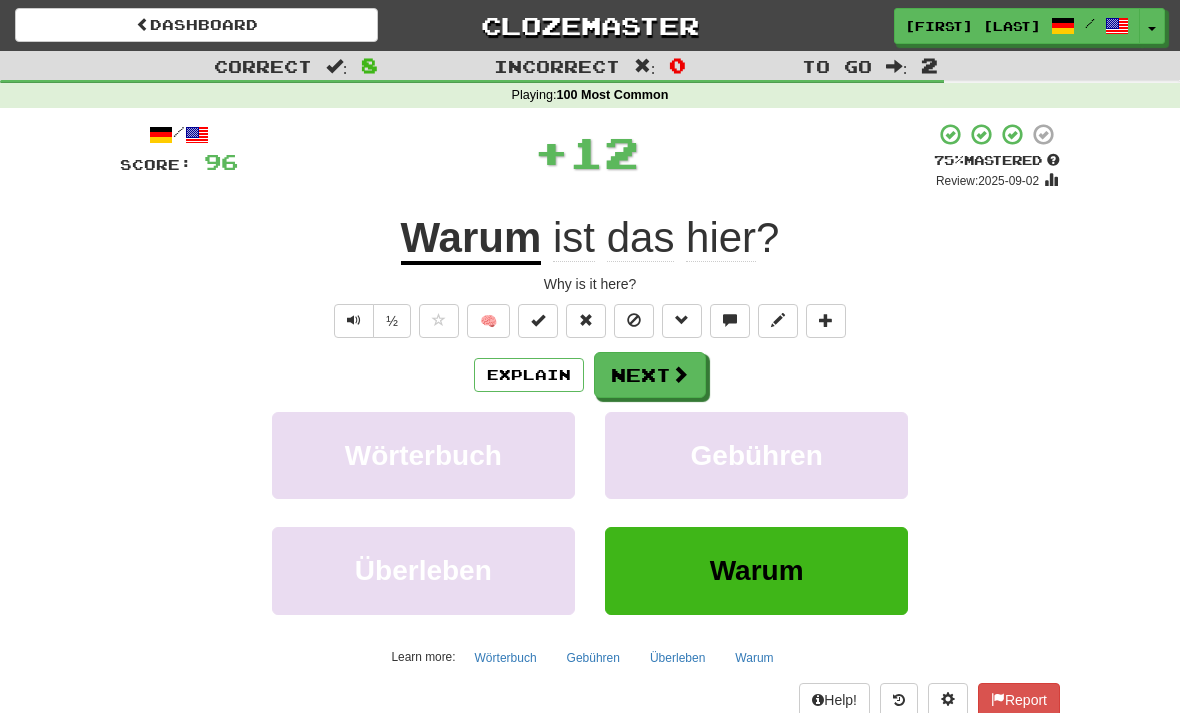 click on "Next" at bounding box center (650, 375) 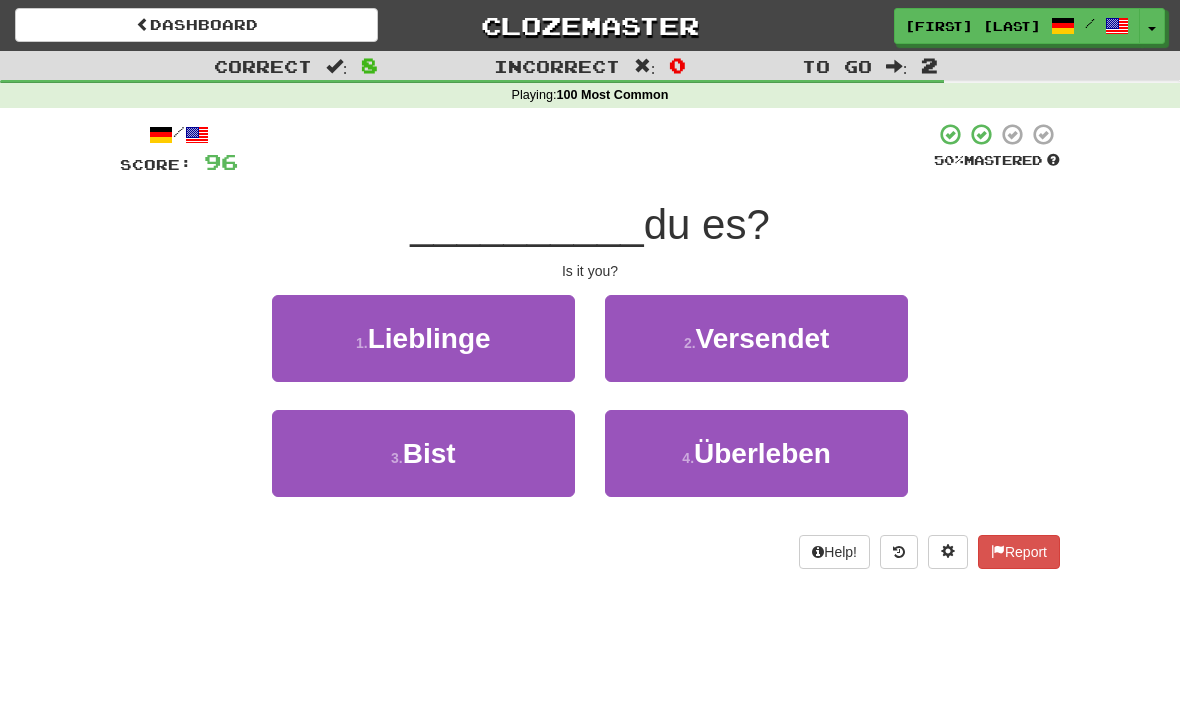 click on "Bist" at bounding box center [429, 453] 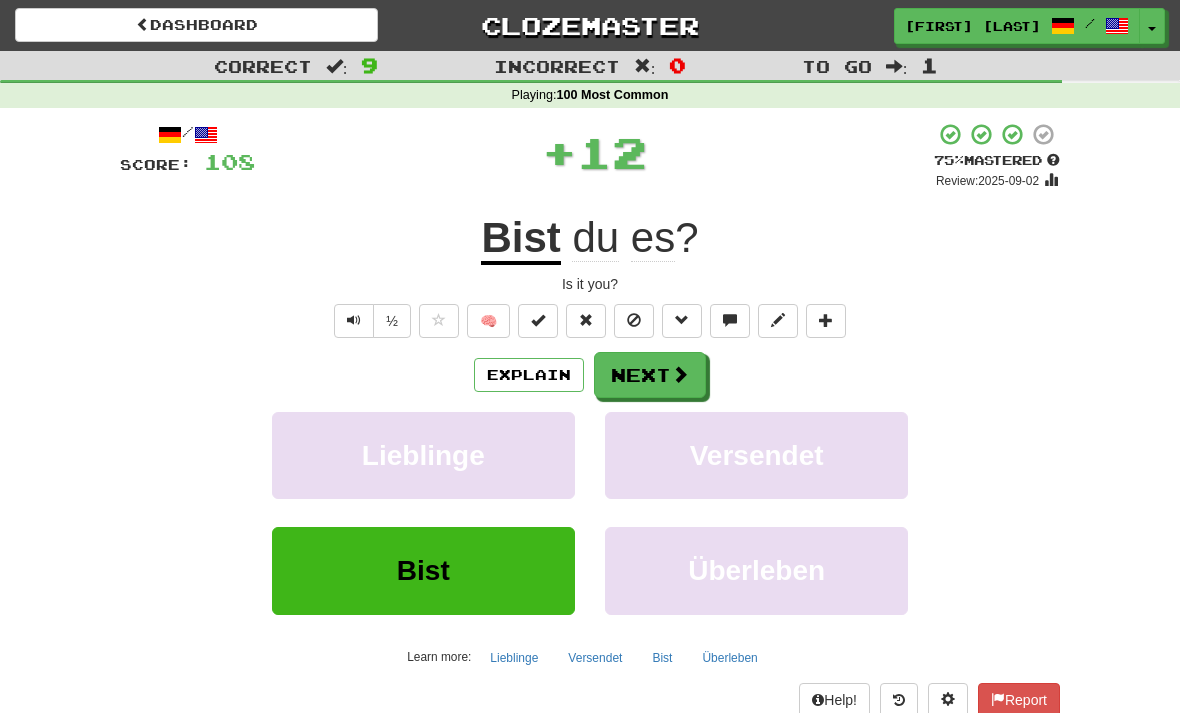 click on "Next" at bounding box center (650, 375) 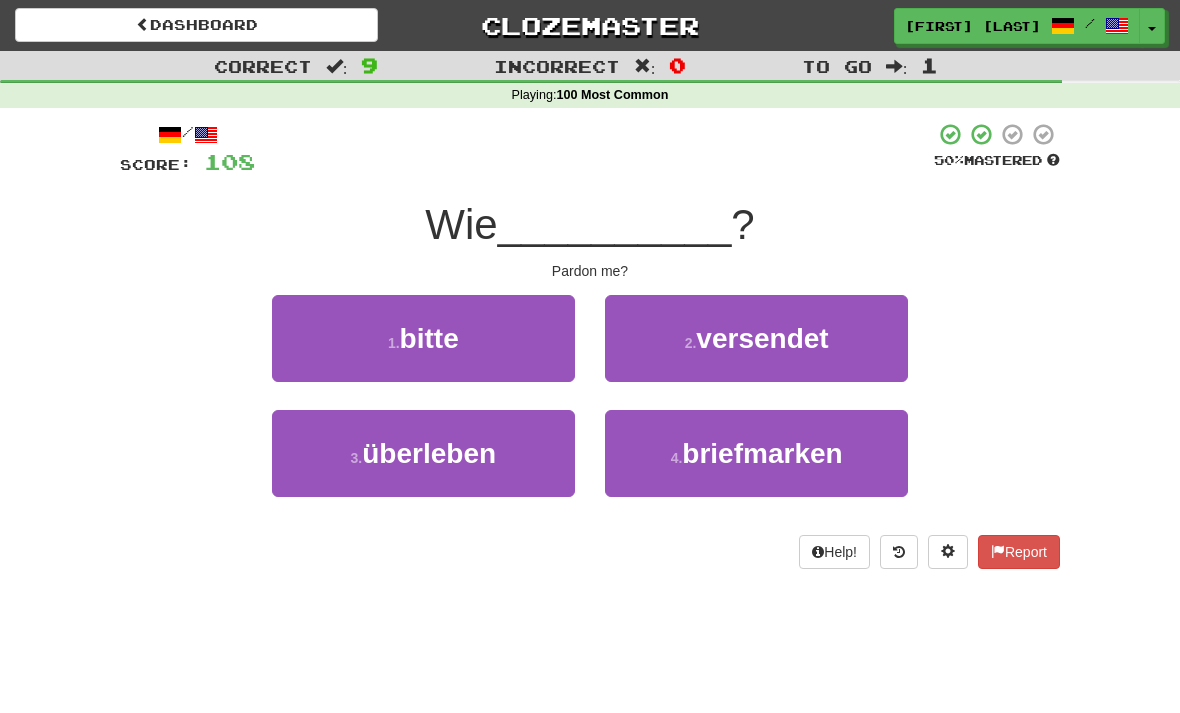 click on "bitte" at bounding box center [429, 338] 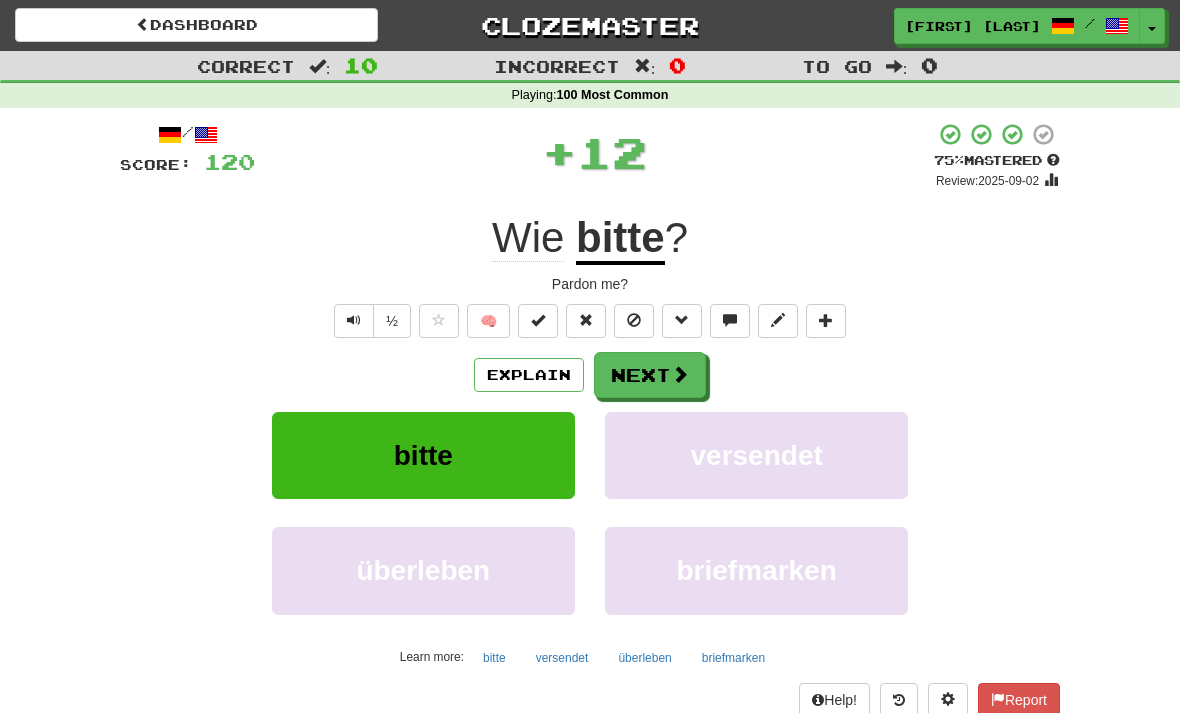 click on "Next" at bounding box center (650, 375) 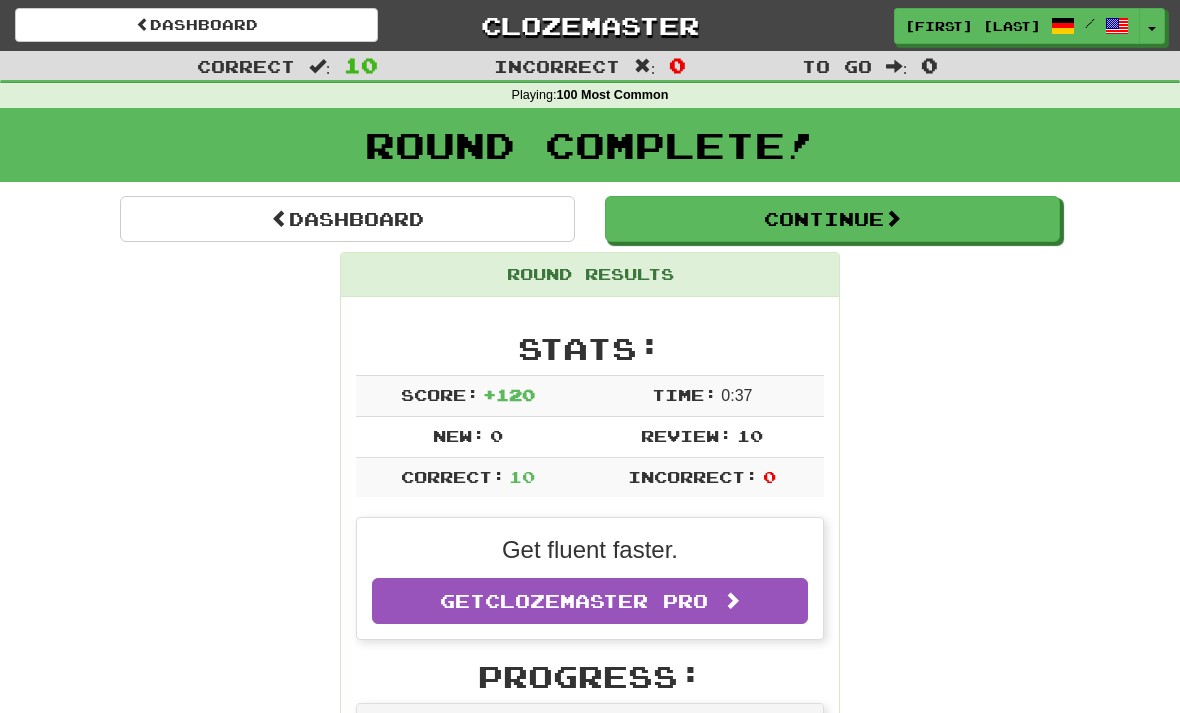 click on "Dashboard" at bounding box center [347, 219] 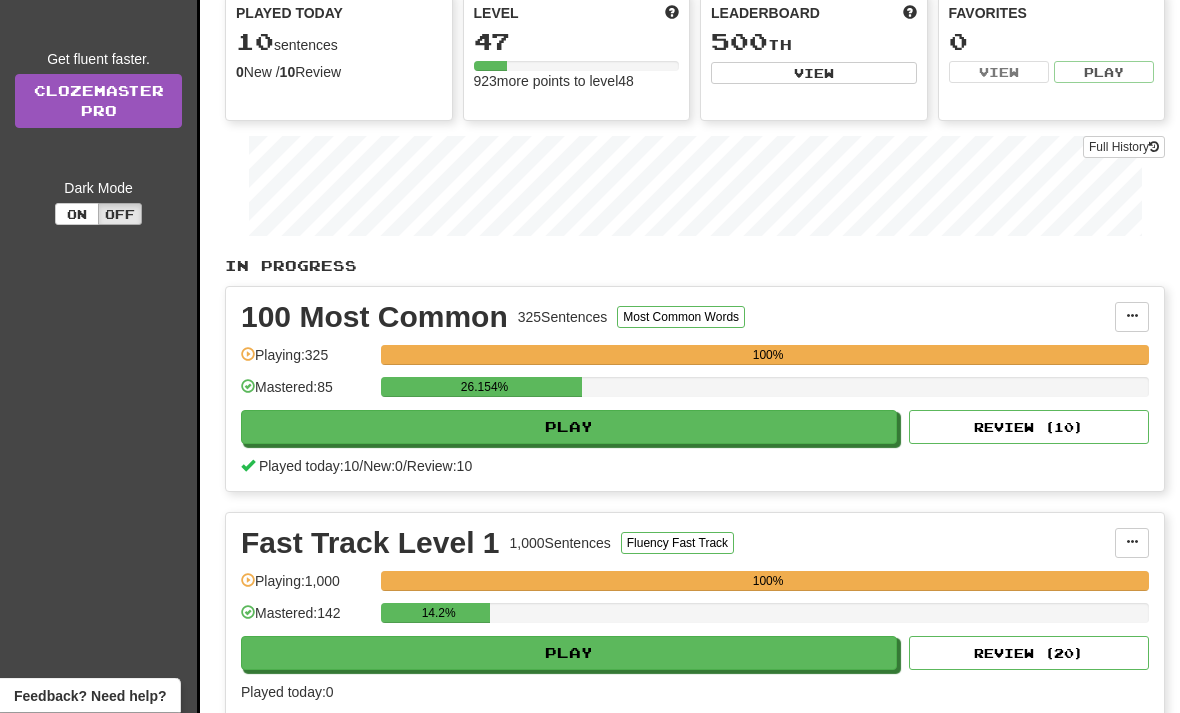 scroll, scrollTop: 210, scrollLeft: 0, axis: vertical 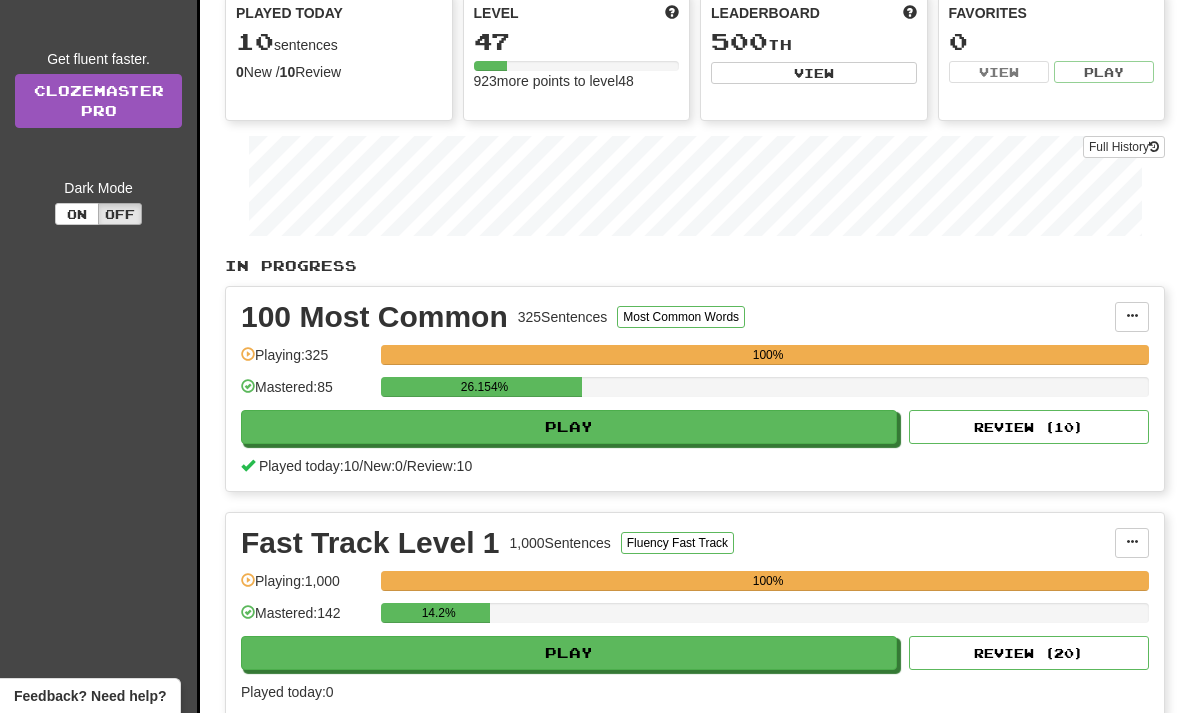 click on "Play" at bounding box center [569, 653] 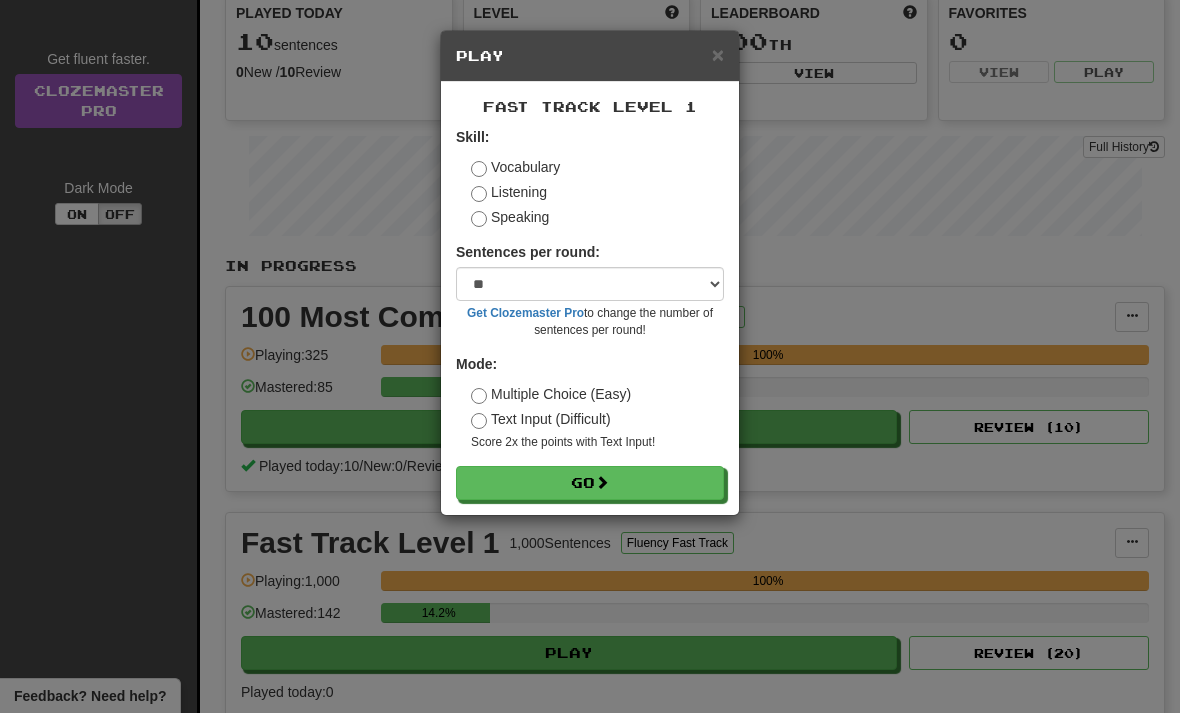 click on "Go" at bounding box center [590, 483] 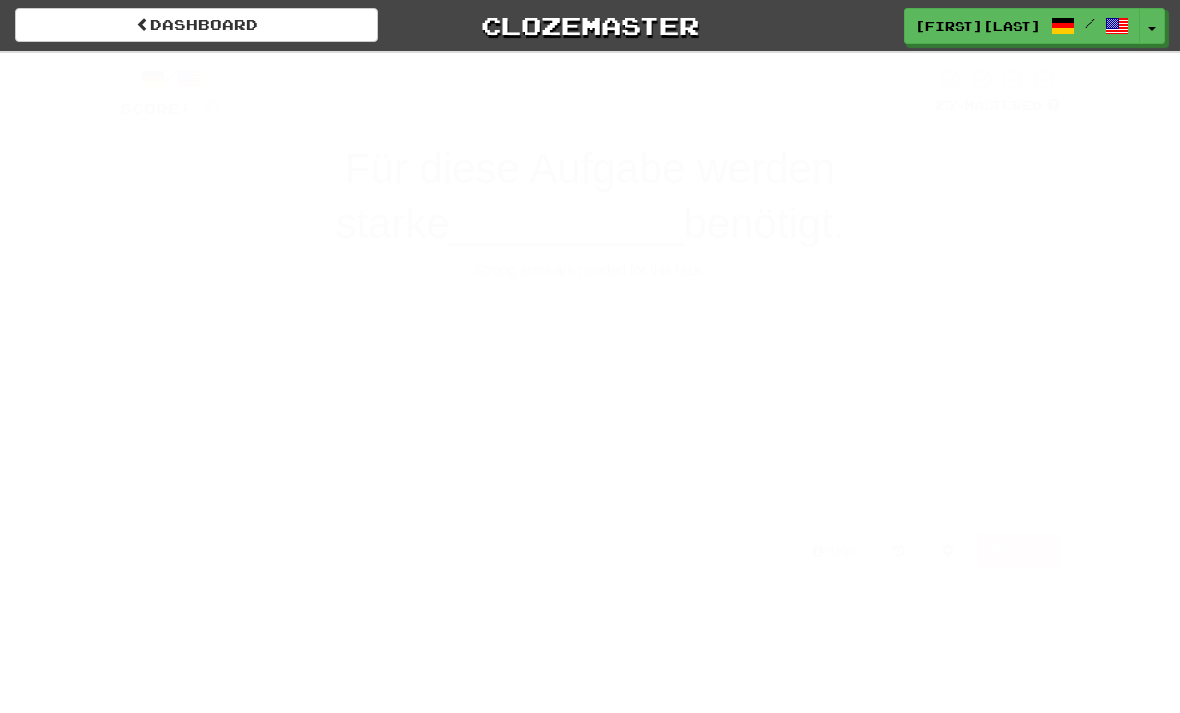 scroll, scrollTop: 0, scrollLeft: 0, axis: both 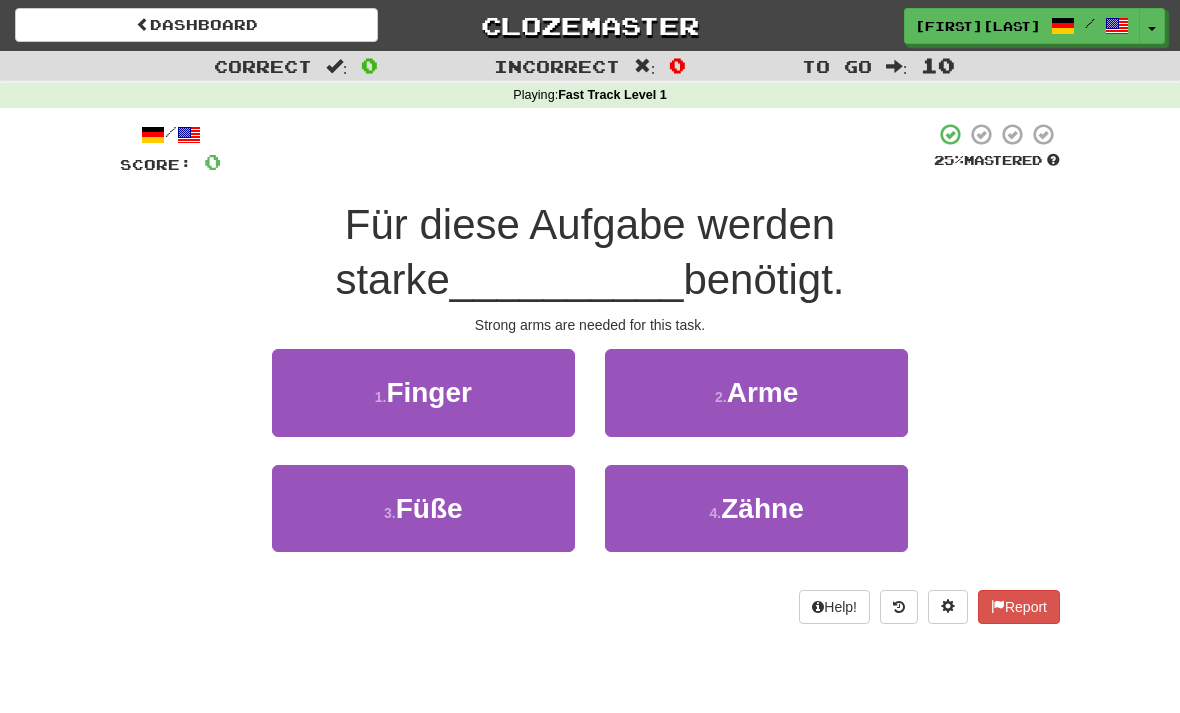 click on "2 .  Arme" at bounding box center (756, 392) 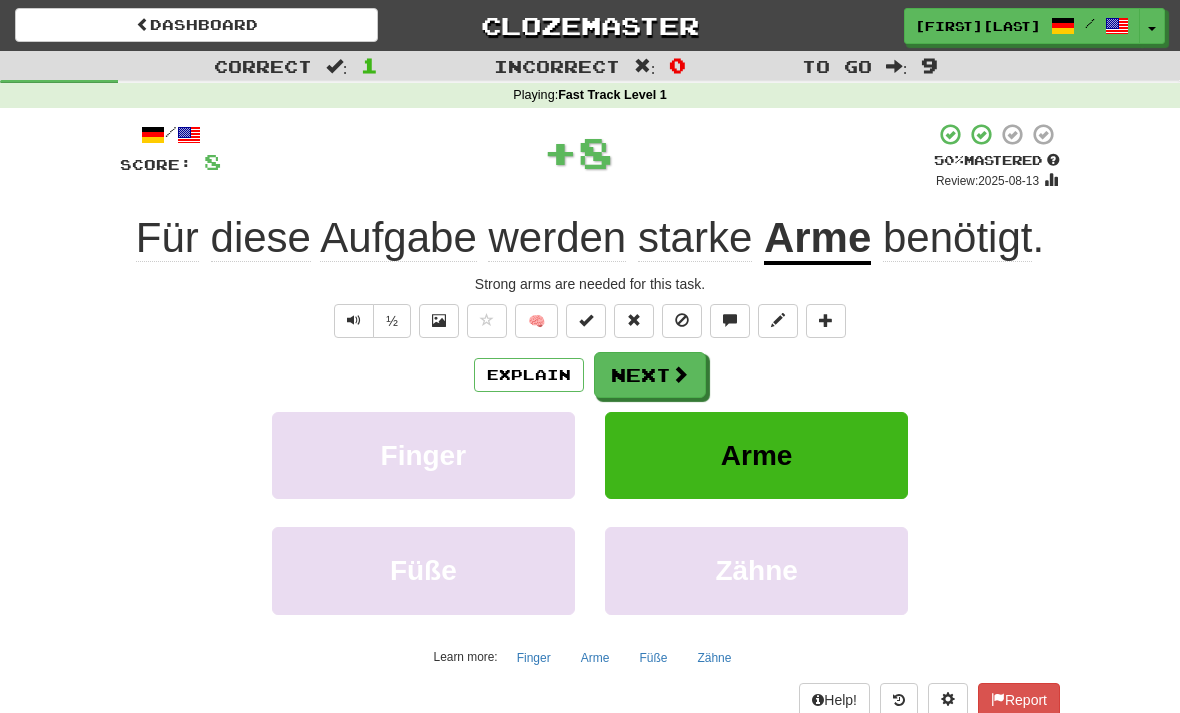 click on "Next" at bounding box center [650, 375] 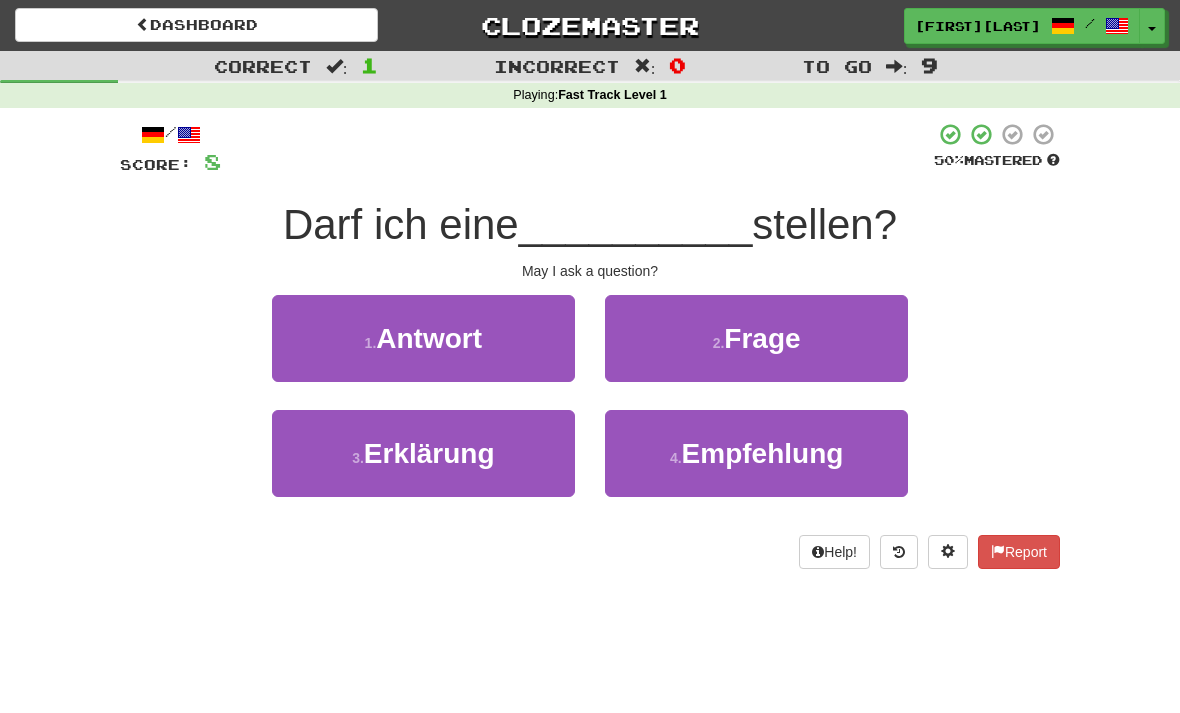 click on "1 .  Antwort" at bounding box center [423, 338] 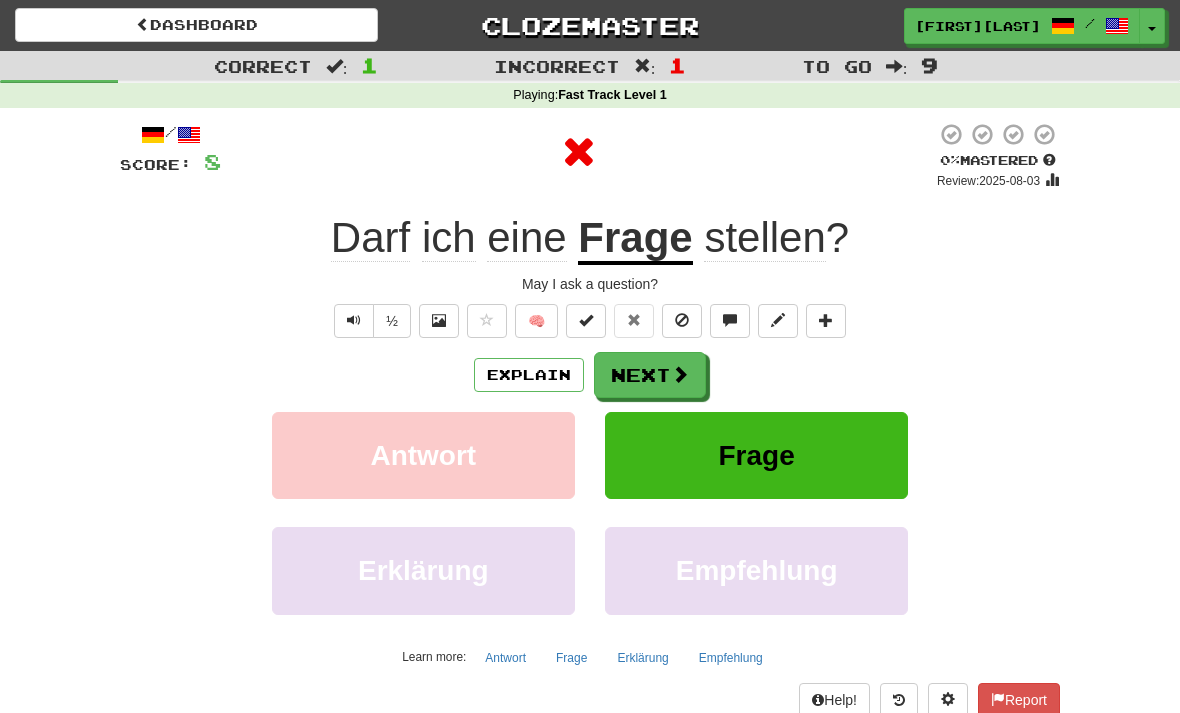 click on "Next" at bounding box center [650, 375] 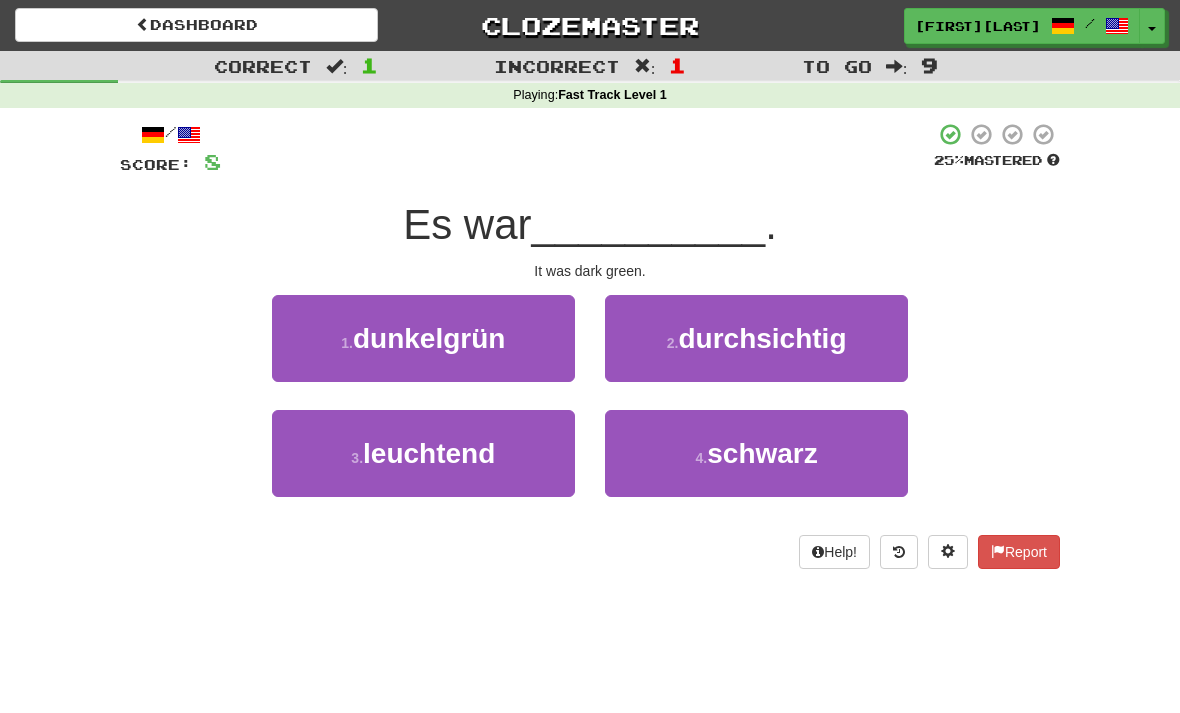 click on "1 .  dunkelgrün" at bounding box center [423, 338] 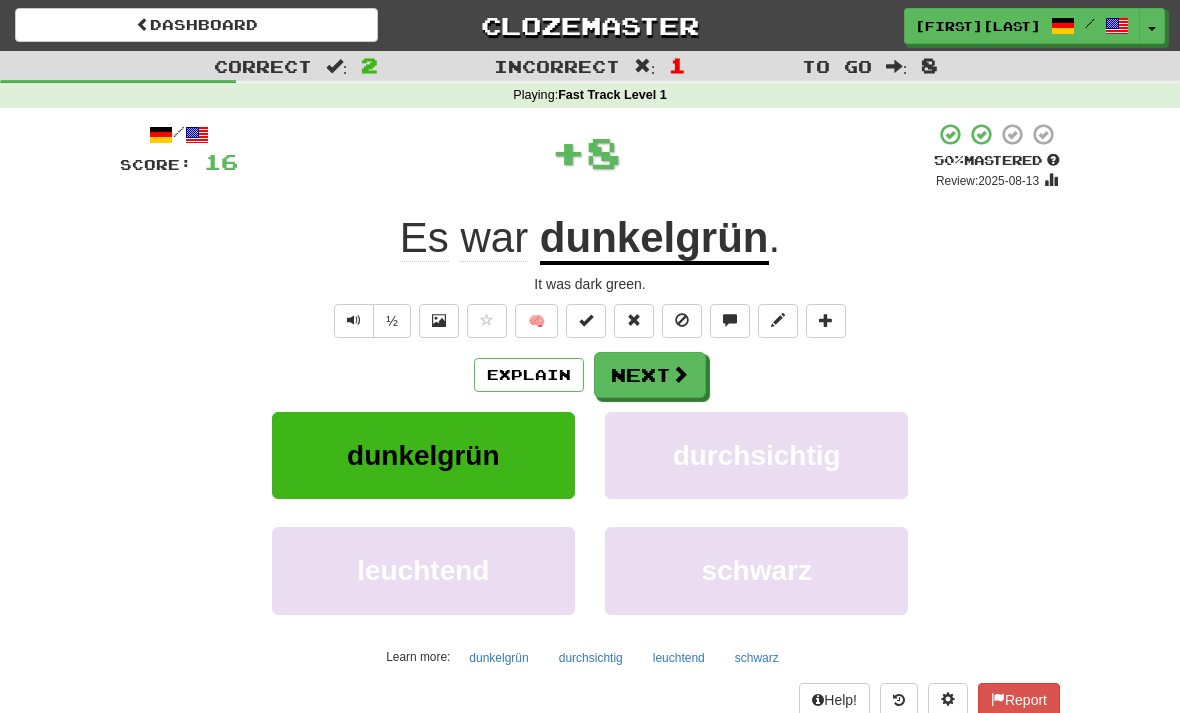 click on "Next" at bounding box center (650, 375) 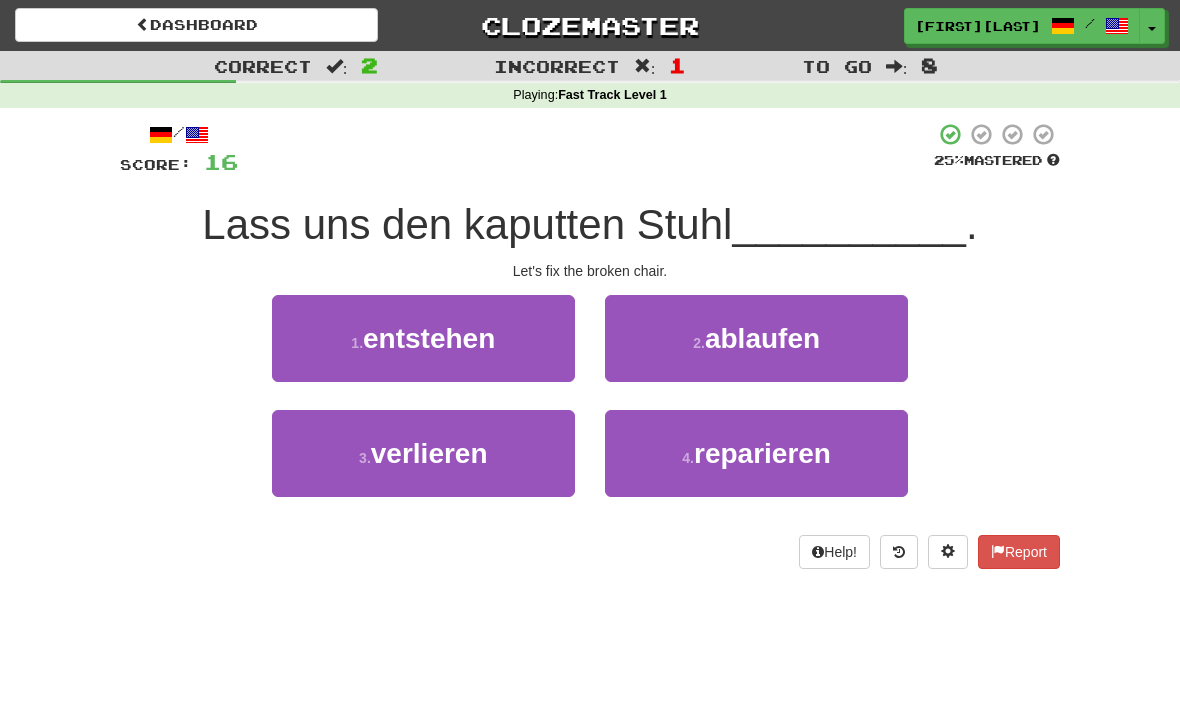 click on "4 .  reparieren" at bounding box center (756, 453) 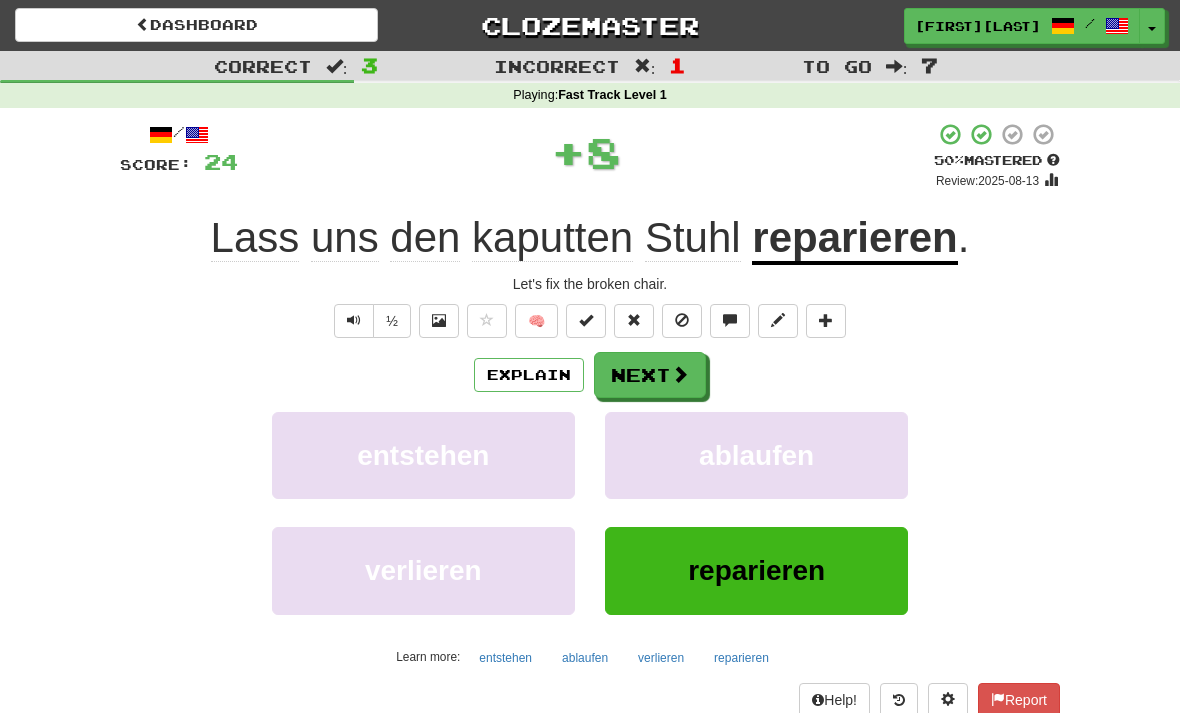 click on "Next" at bounding box center [650, 375] 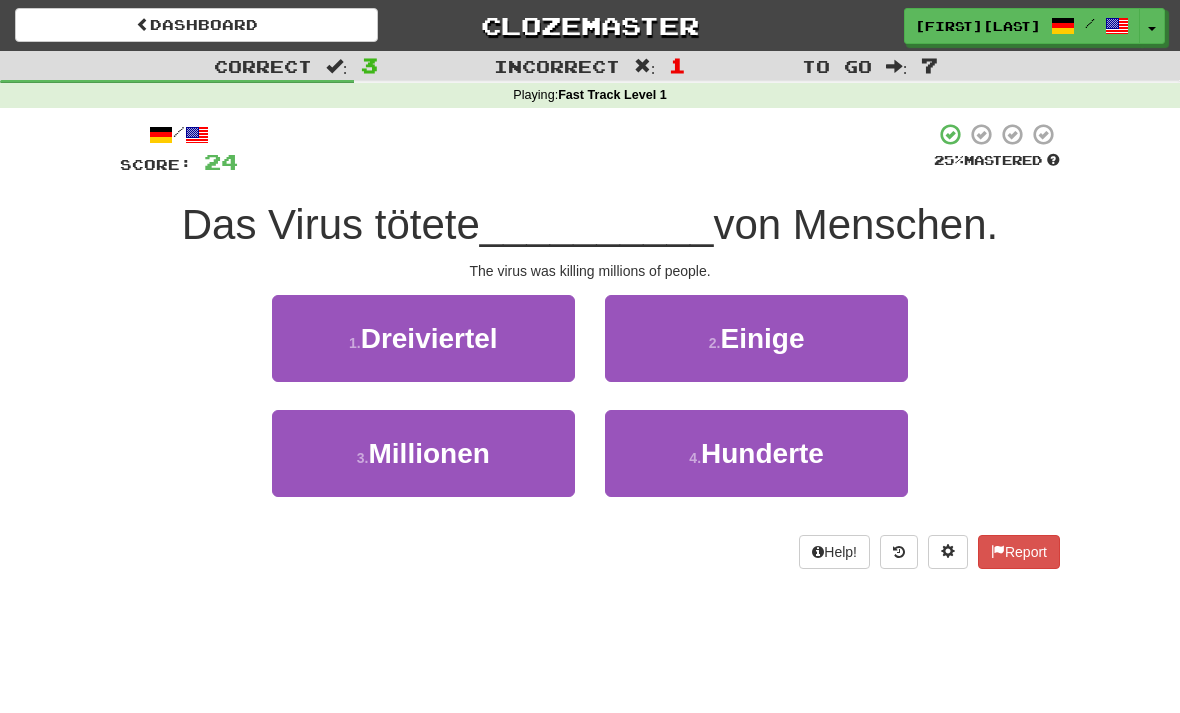 click on "3 .  Millionen" at bounding box center [423, 453] 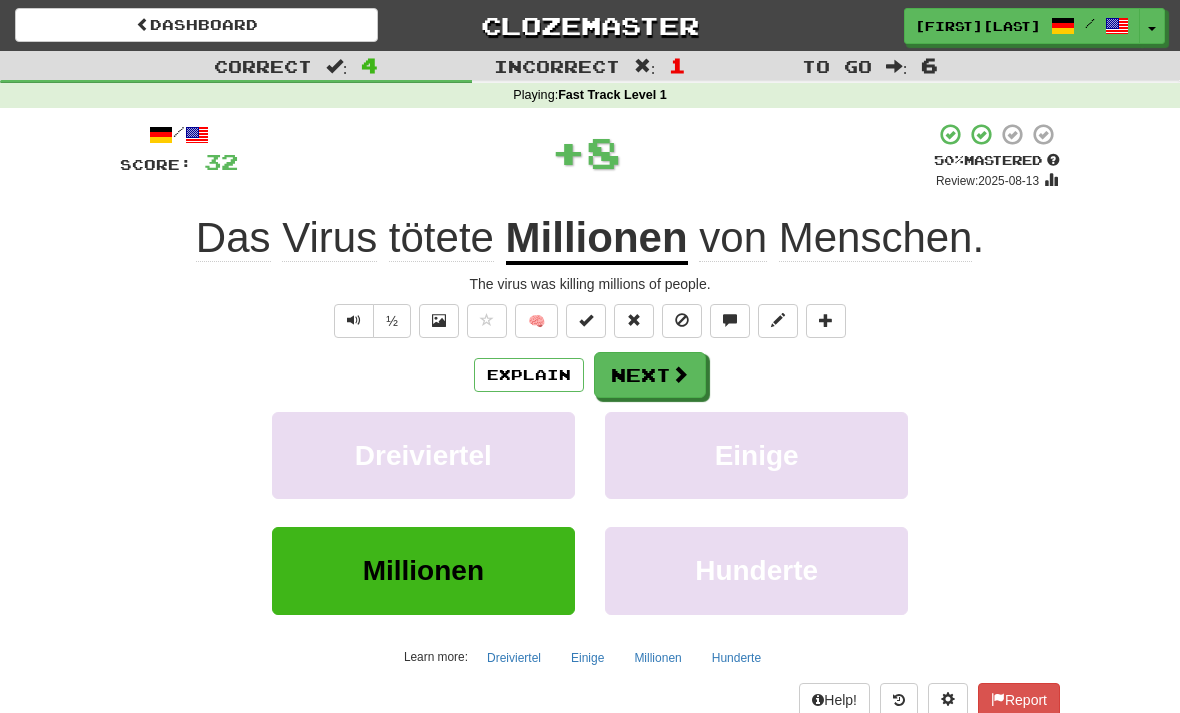 click on "Next" at bounding box center [650, 375] 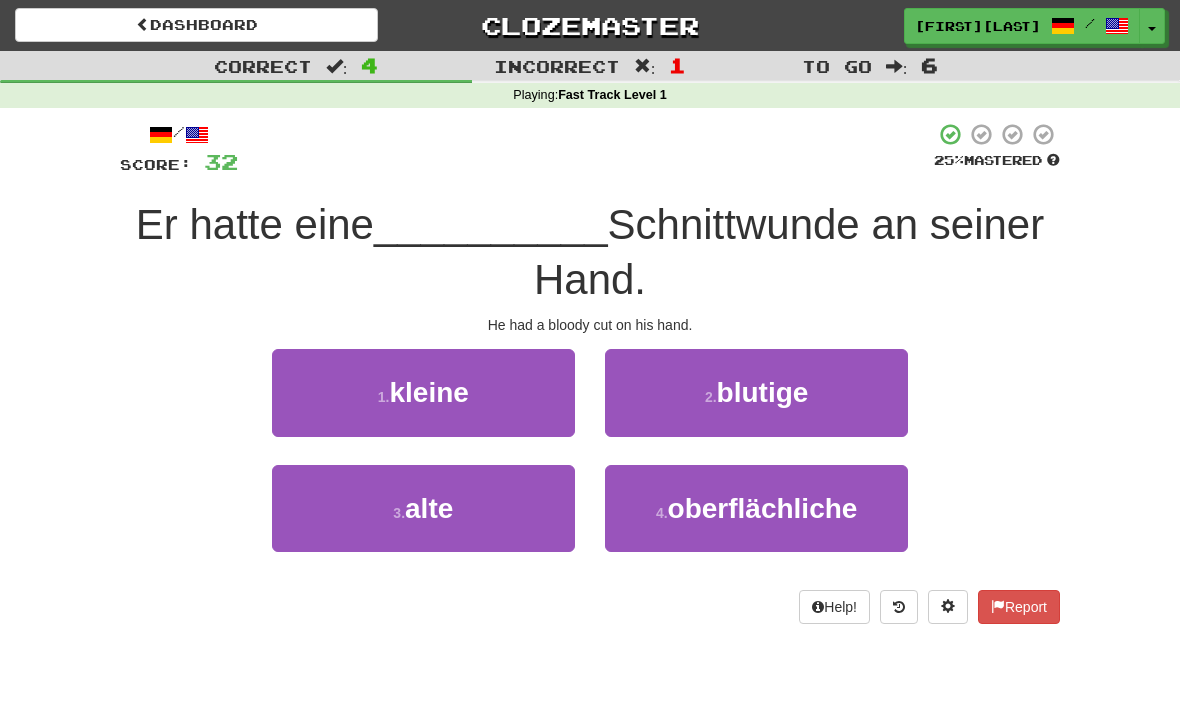 click on "2 .  blutige" at bounding box center [756, 392] 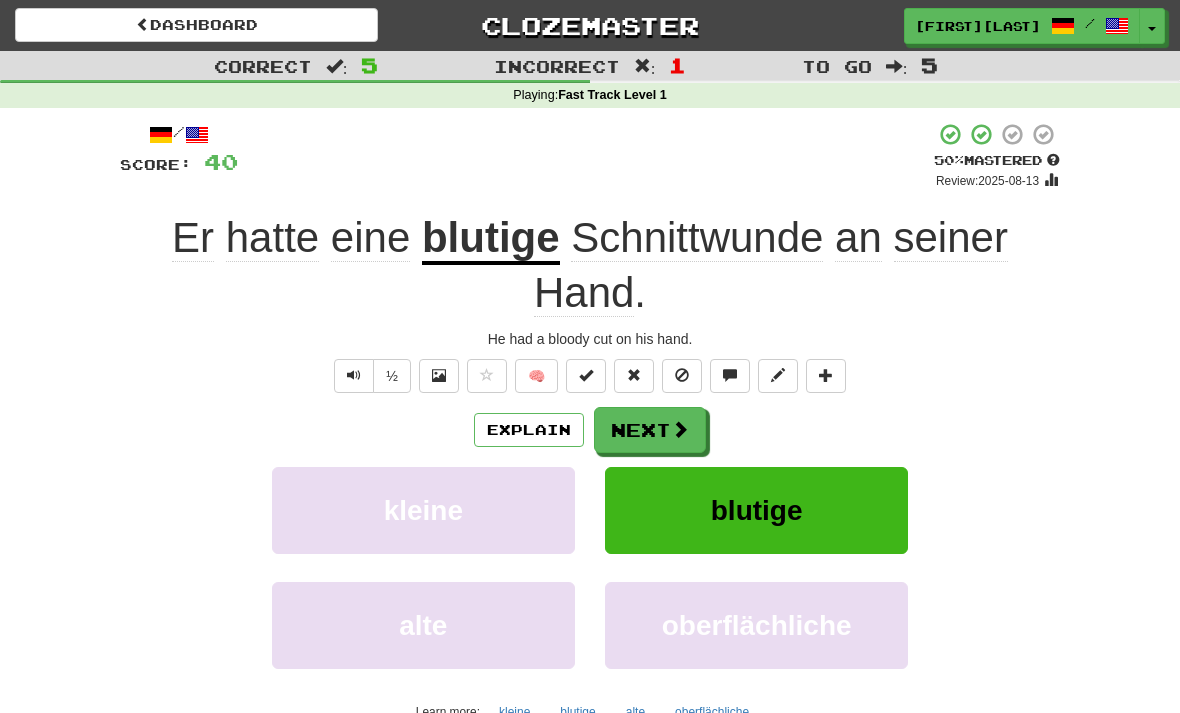 click on "Next" at bounding box center [650, 430] 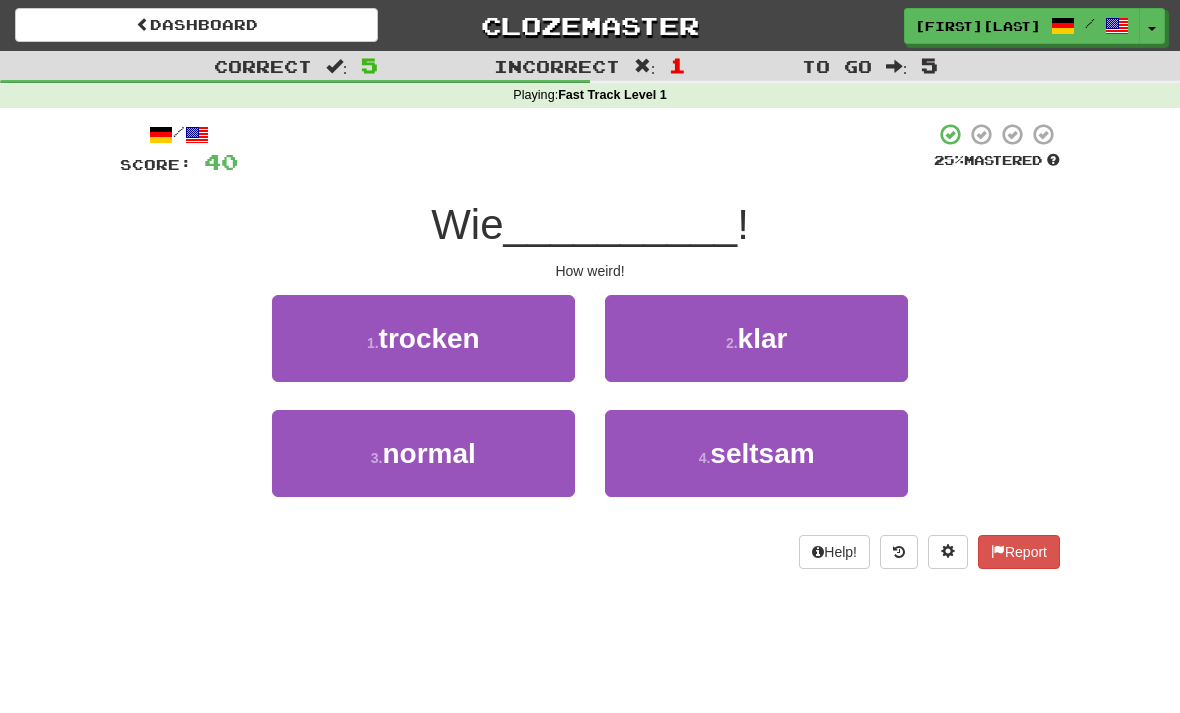 click on "4 ." at bounding box center (705, 458) 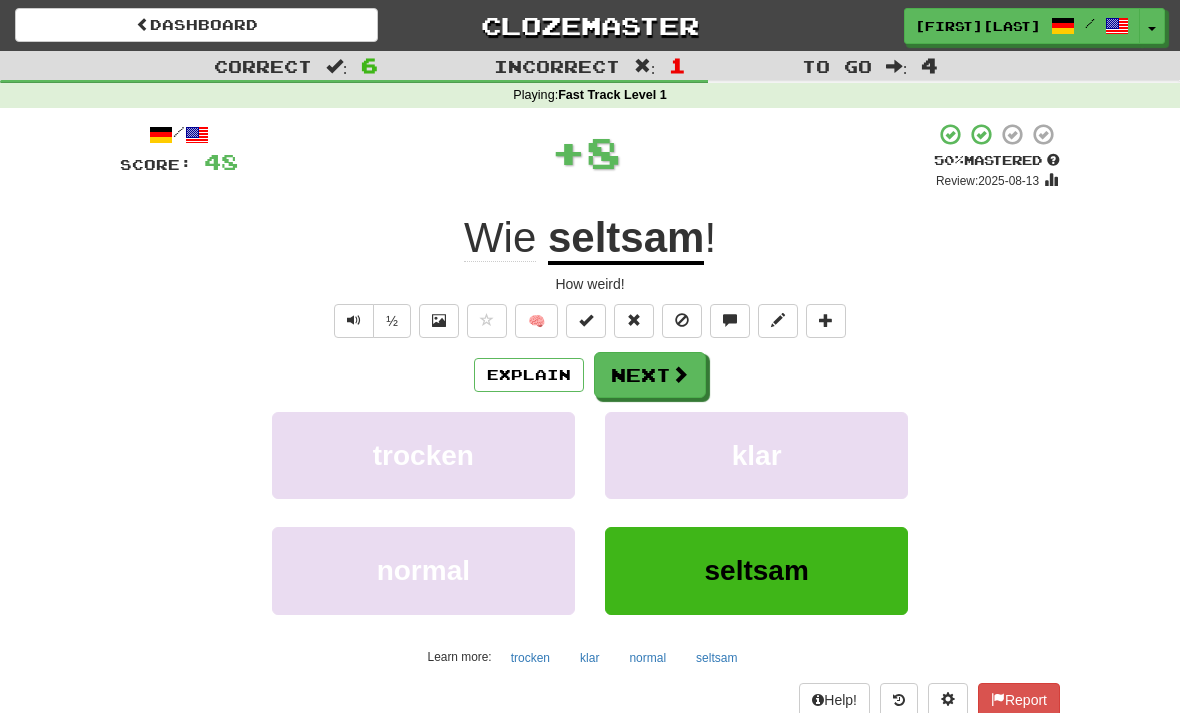 click on "Next" at bounding box center (650, 375) 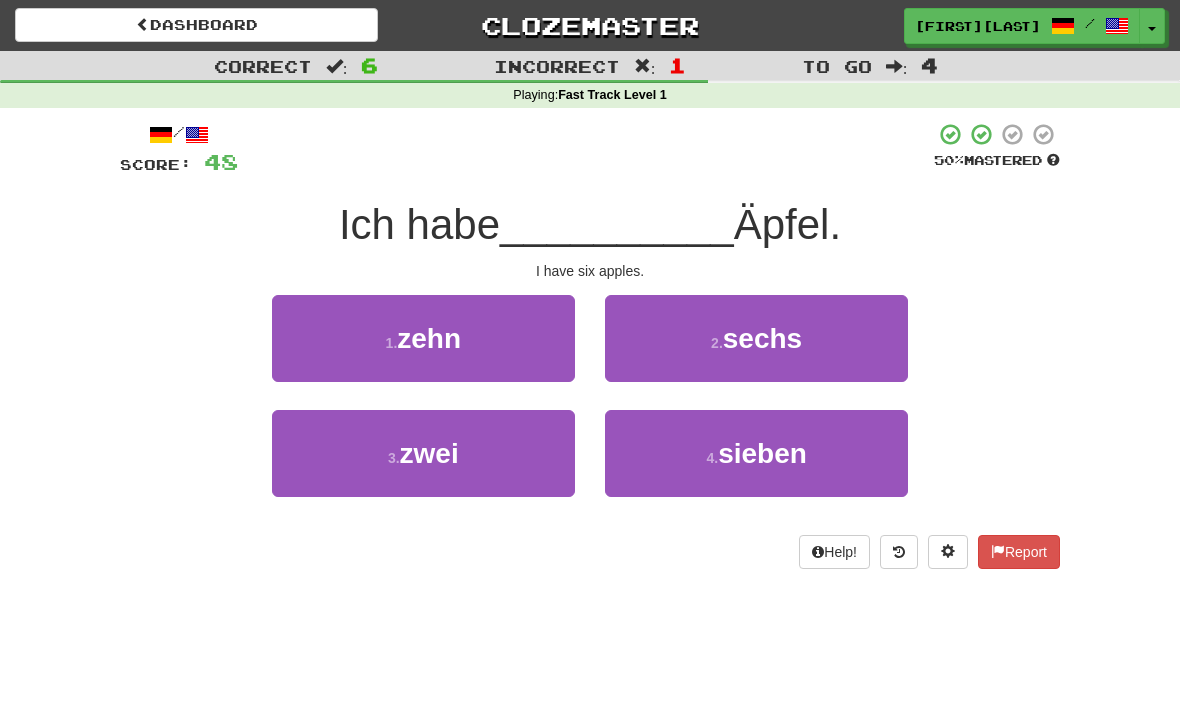 click on "2 .  sechs" at bounding box center [756, 338] 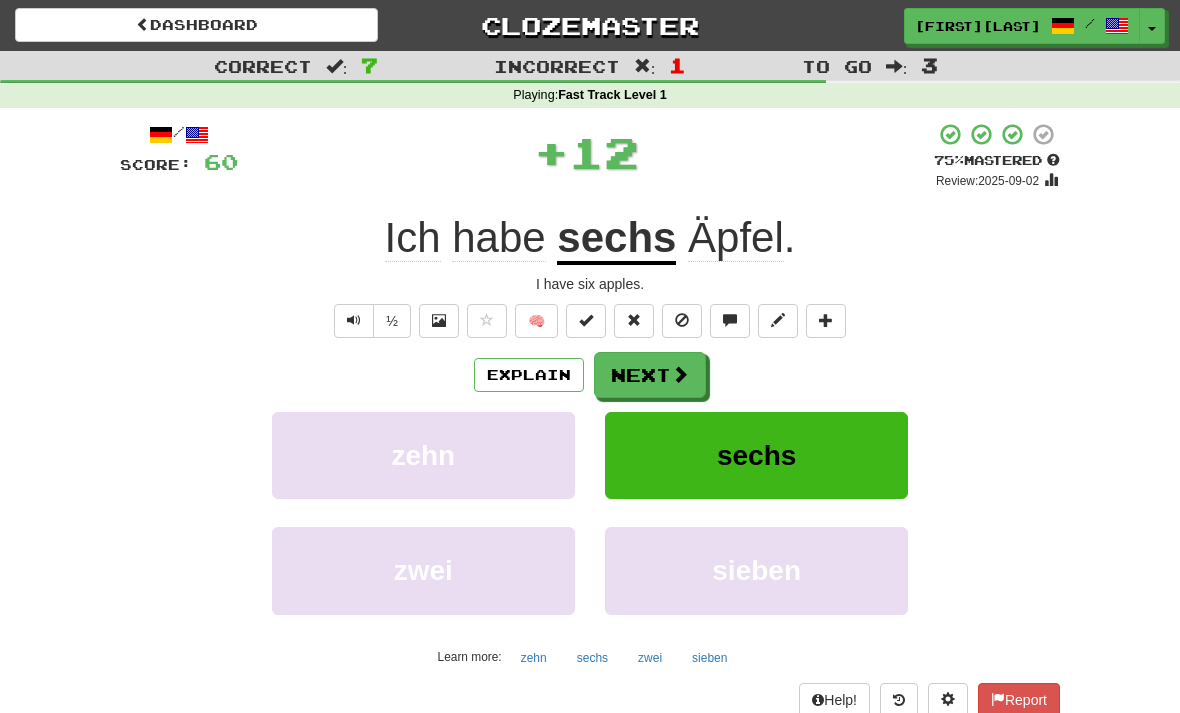 click on "Next" at bounding box center [650, 375] 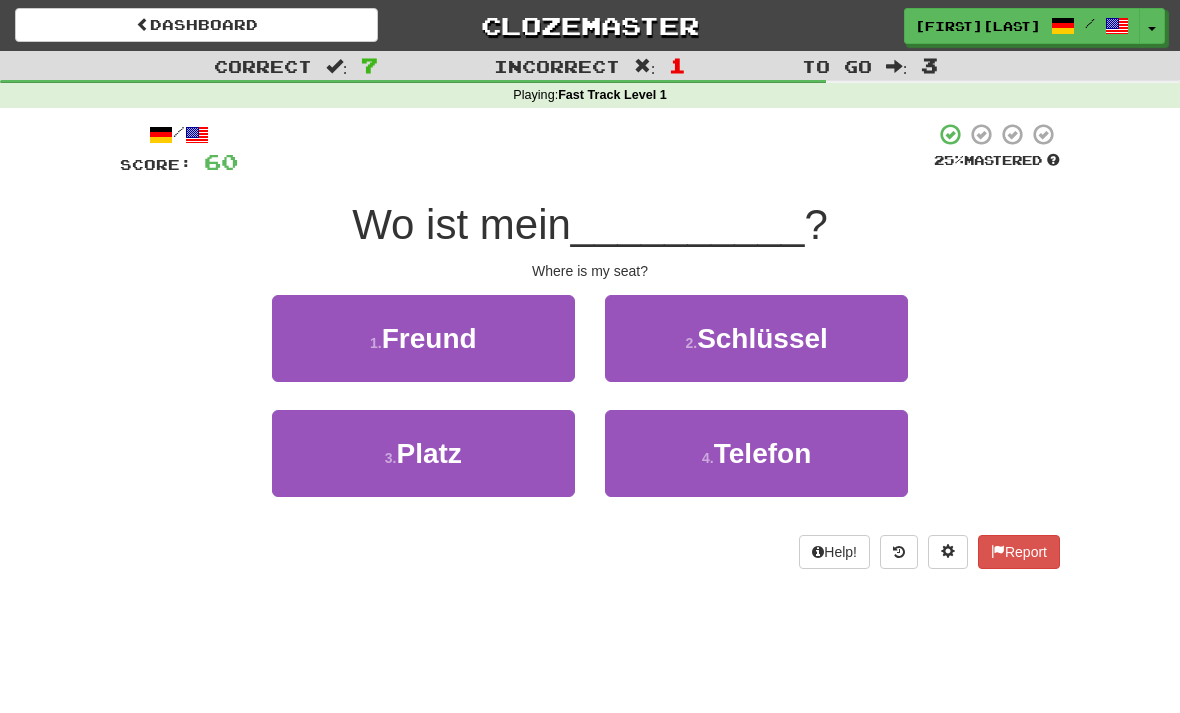 click on "3 .  Platz" at bounding box center [423, 453] 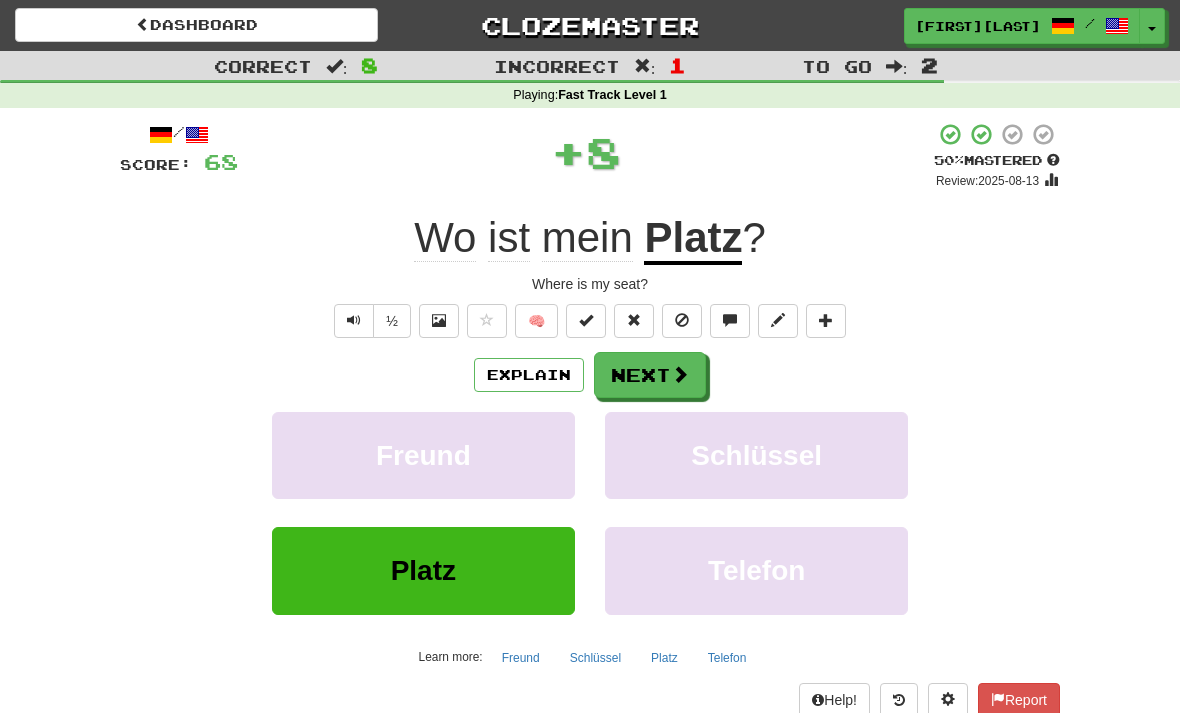 click on "Next" at bounding box center (650, 375) 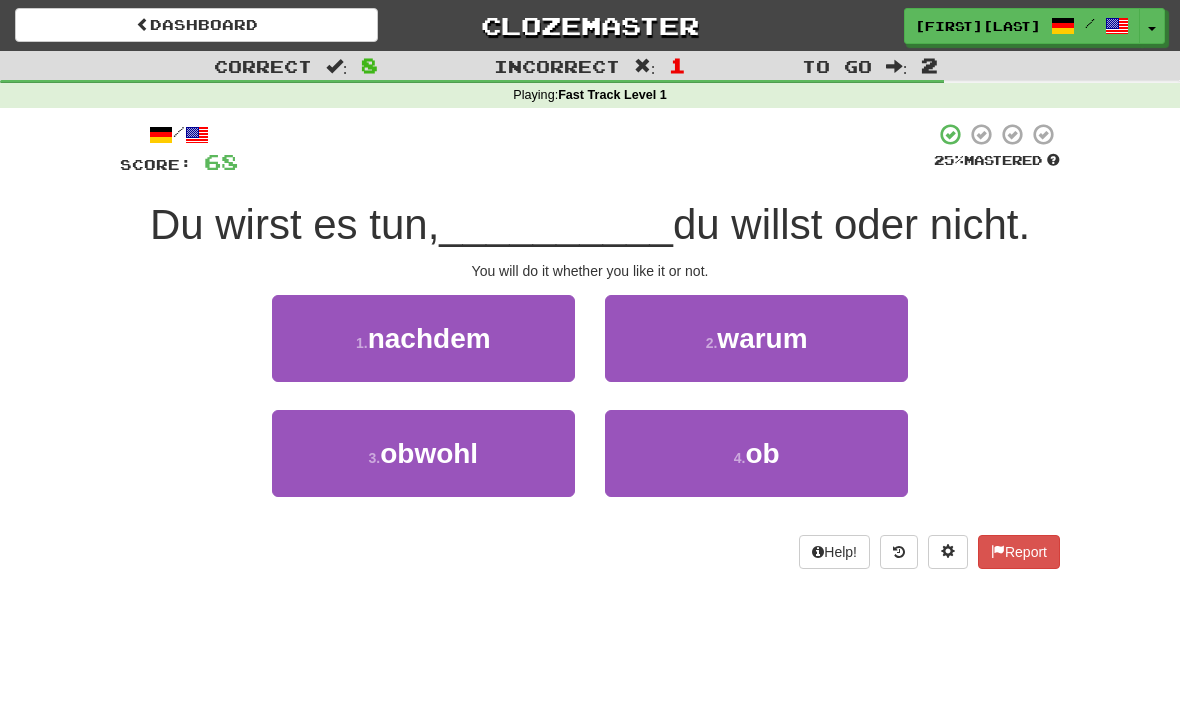 click on "obwohl" at bounding box center (429, 453) 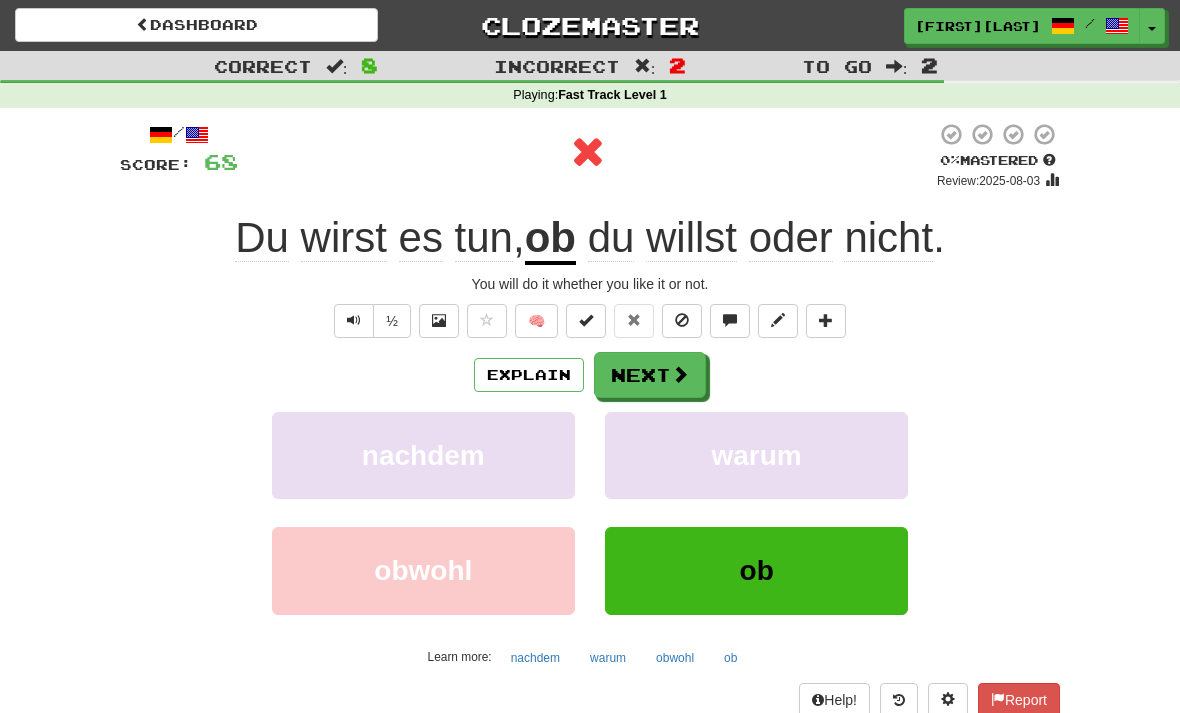 click on "Next" at bounding box center [650, 375] 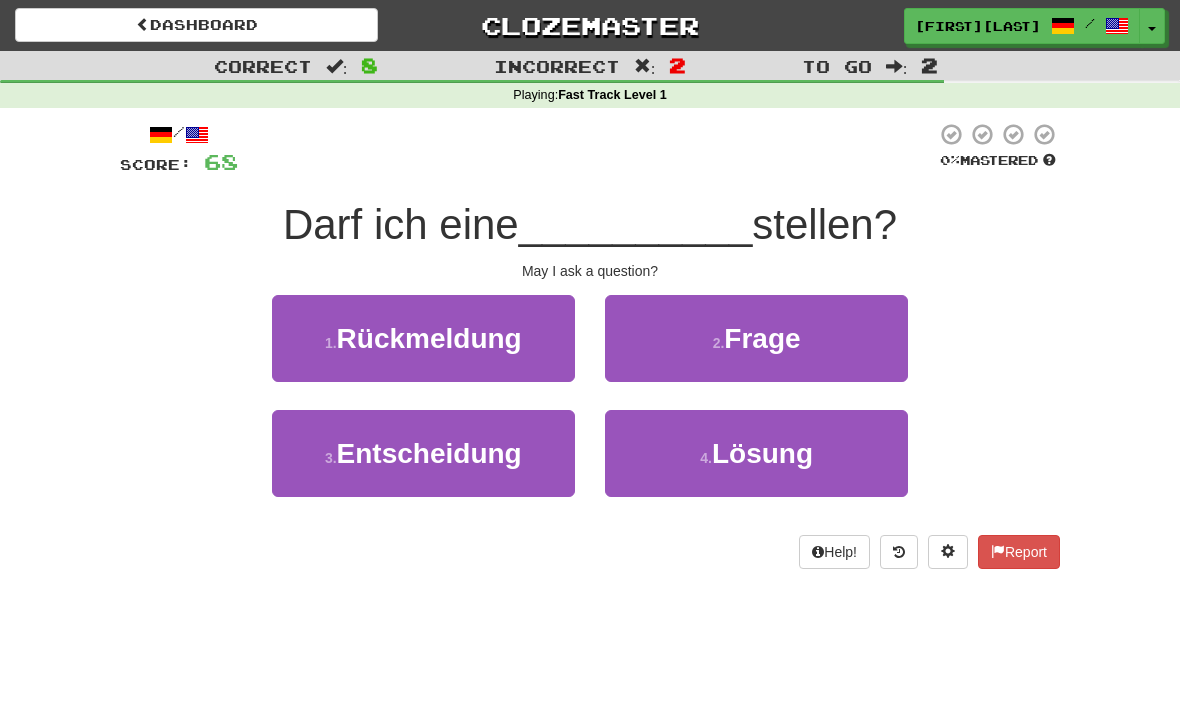 click on "2 .  Frage" at bounding box center [756, 338] 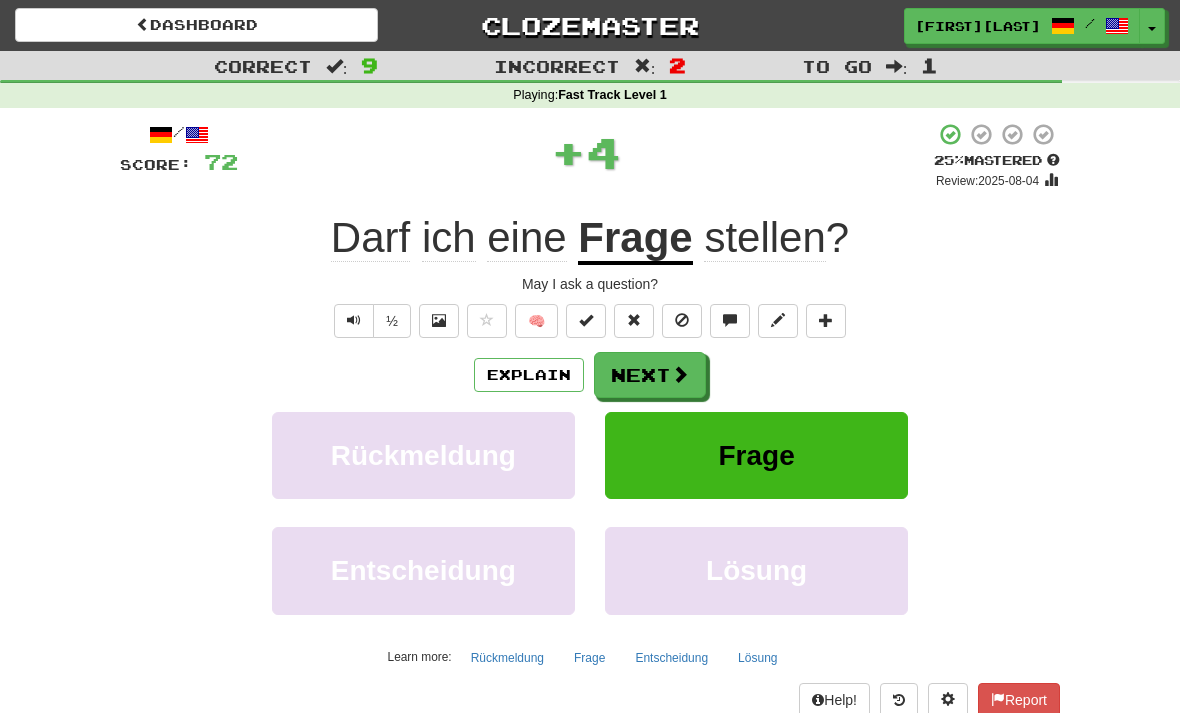 click on "Next" at bounding box center [650, 375] 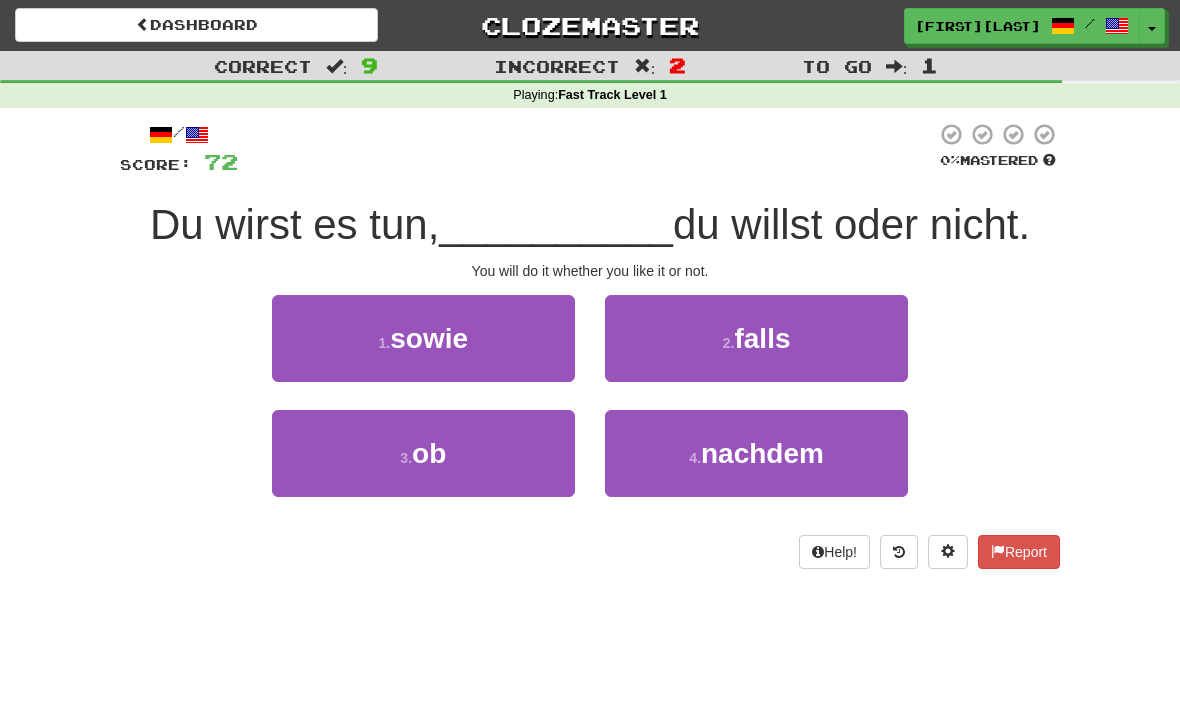 click on "ob" at bounding box center [429, 453] 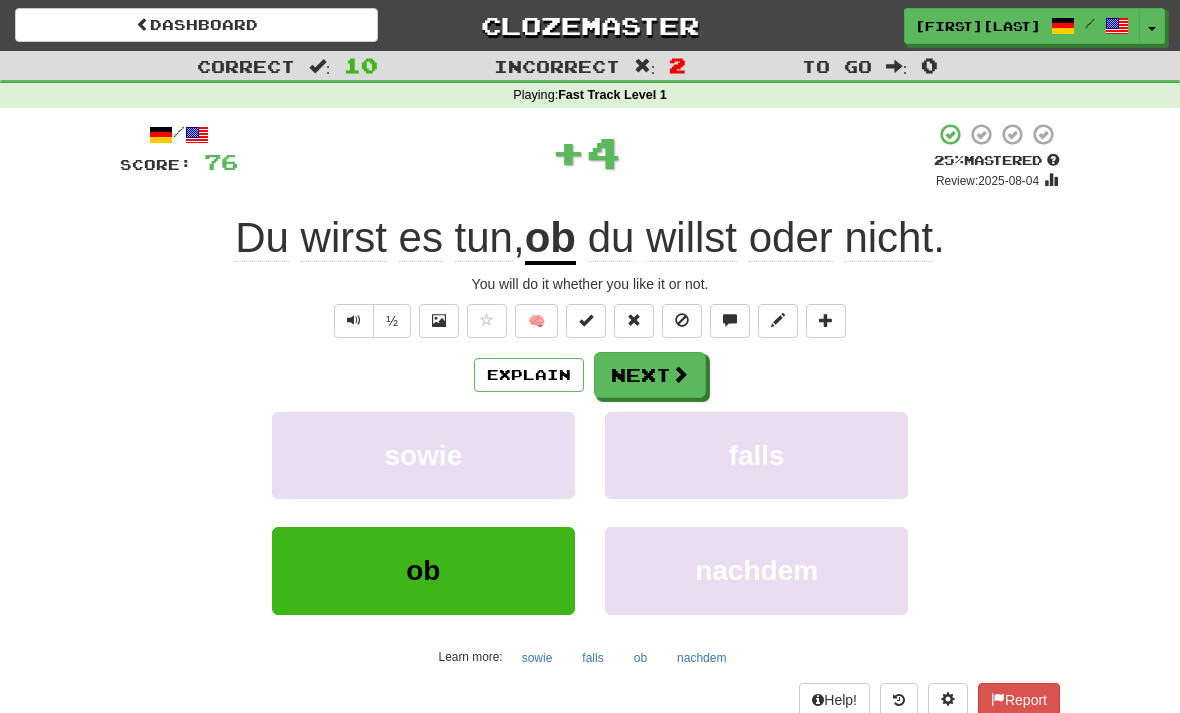 click on "Next" at bounding box center [650, 375] 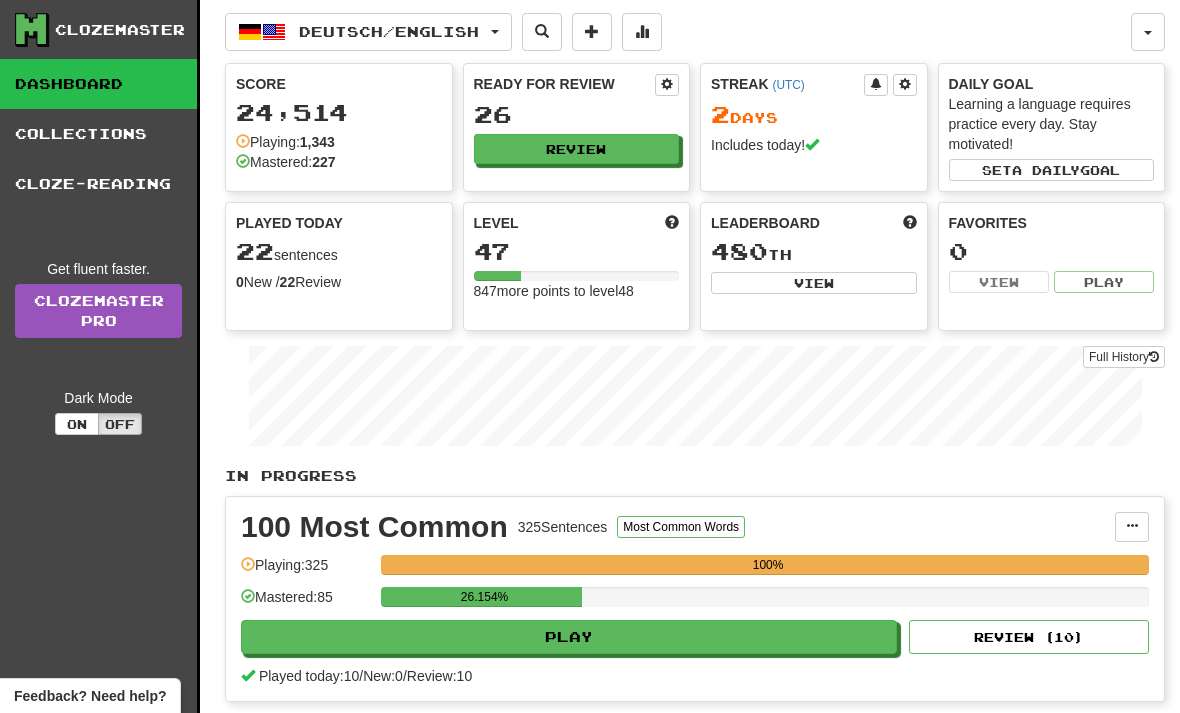 scroll, scrollTop: 0, scrollLeft: 0, axis: both 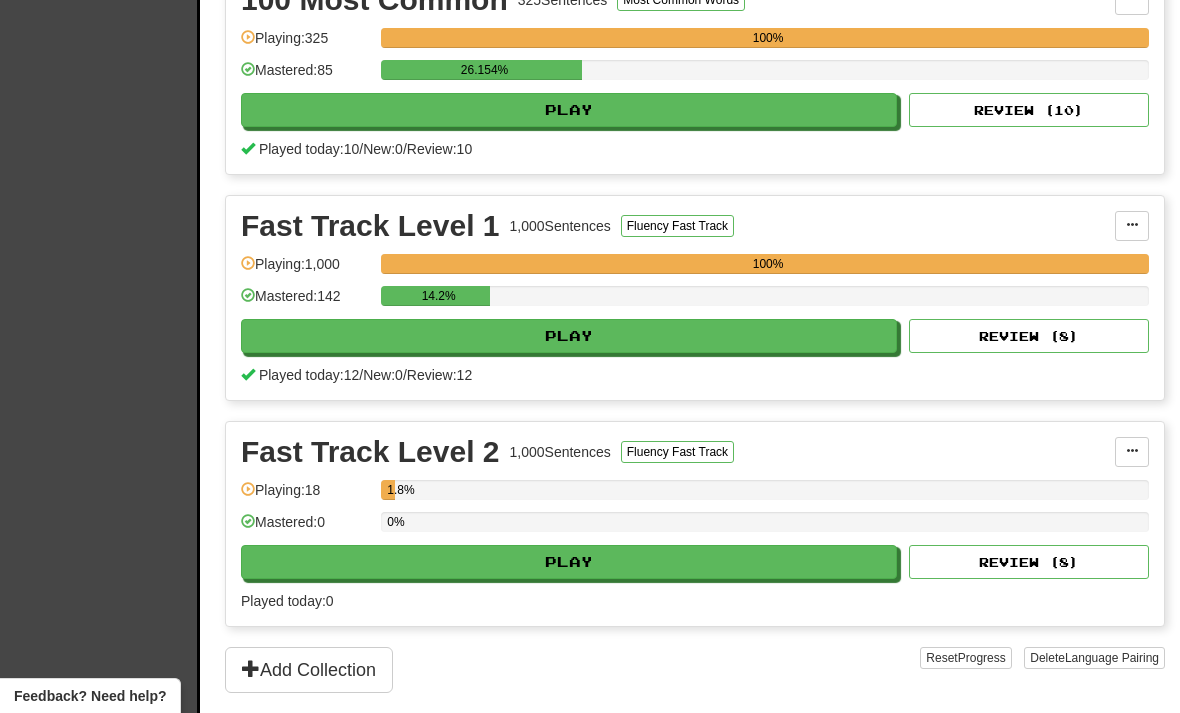 click on "Play" at bounding box center (569, 562) 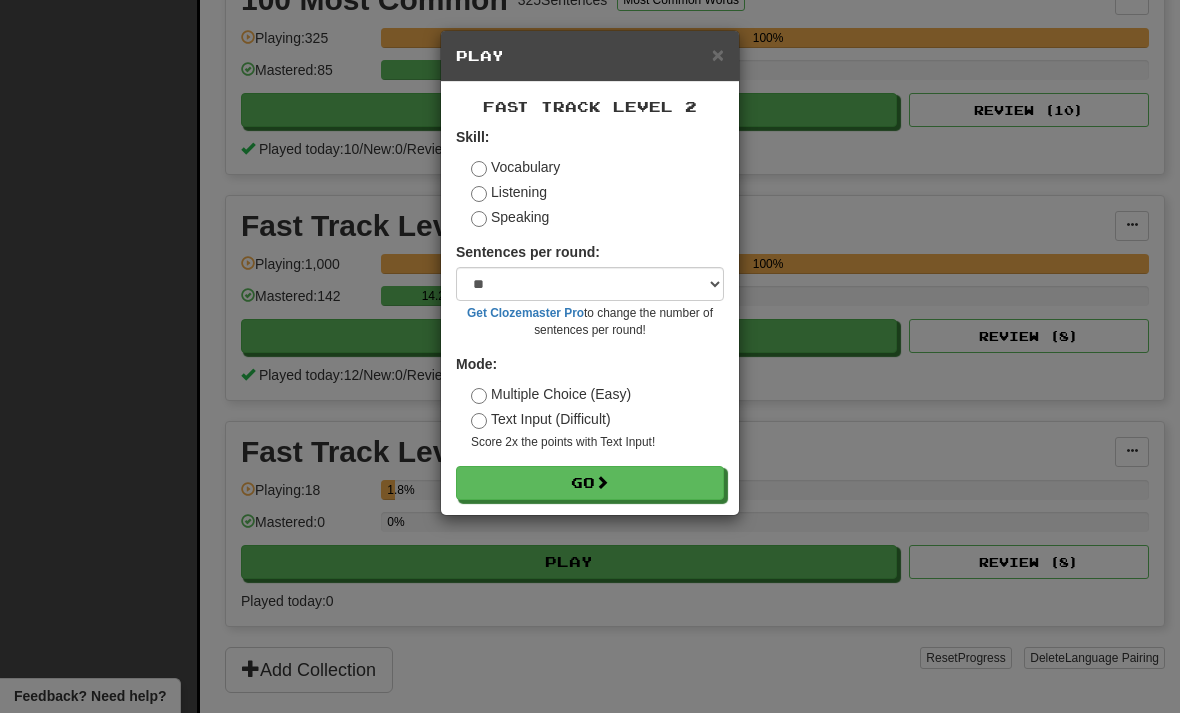 click on "Go" at bounding box center [590, 483] 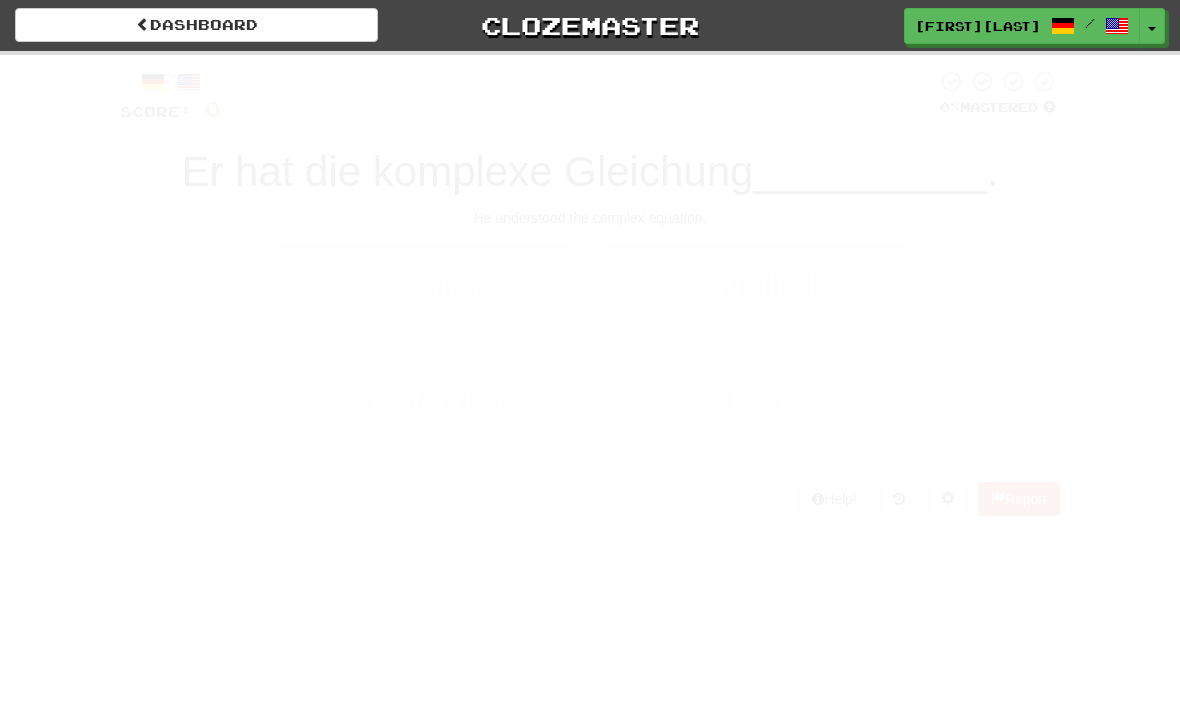scroll, scrollTop: 0, scrollLeft: 0, axis: both 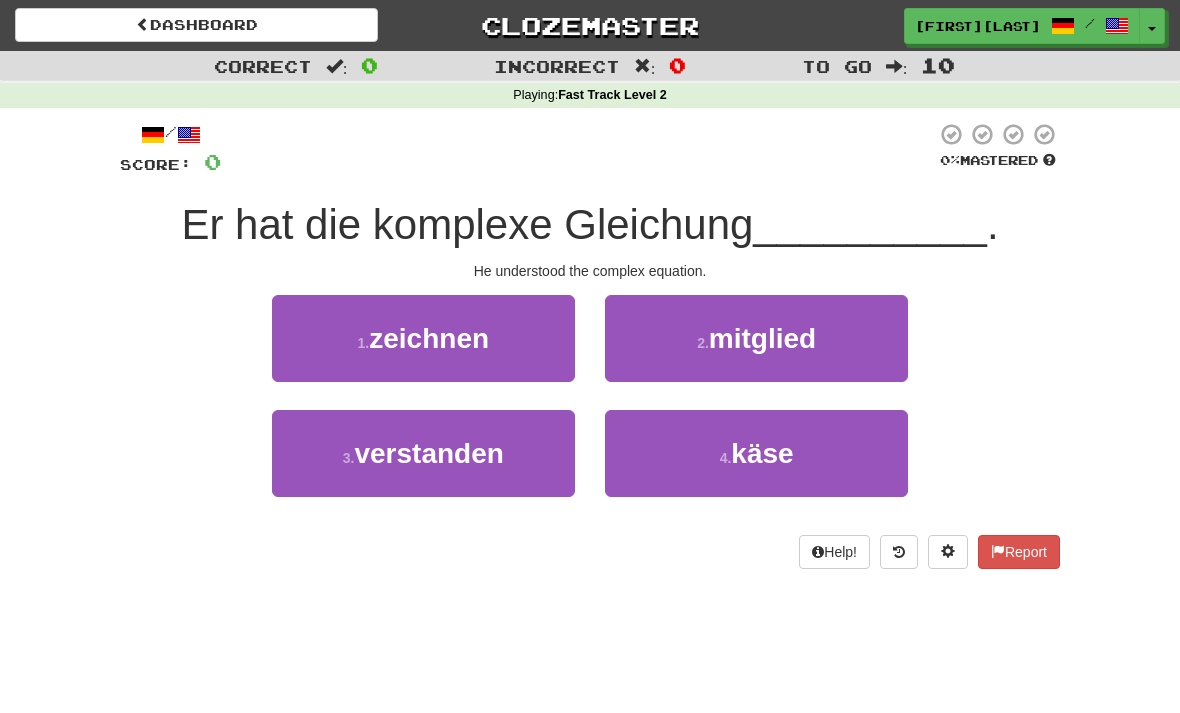 click on "3 .  verstanden" at bounding box center [423, 453] 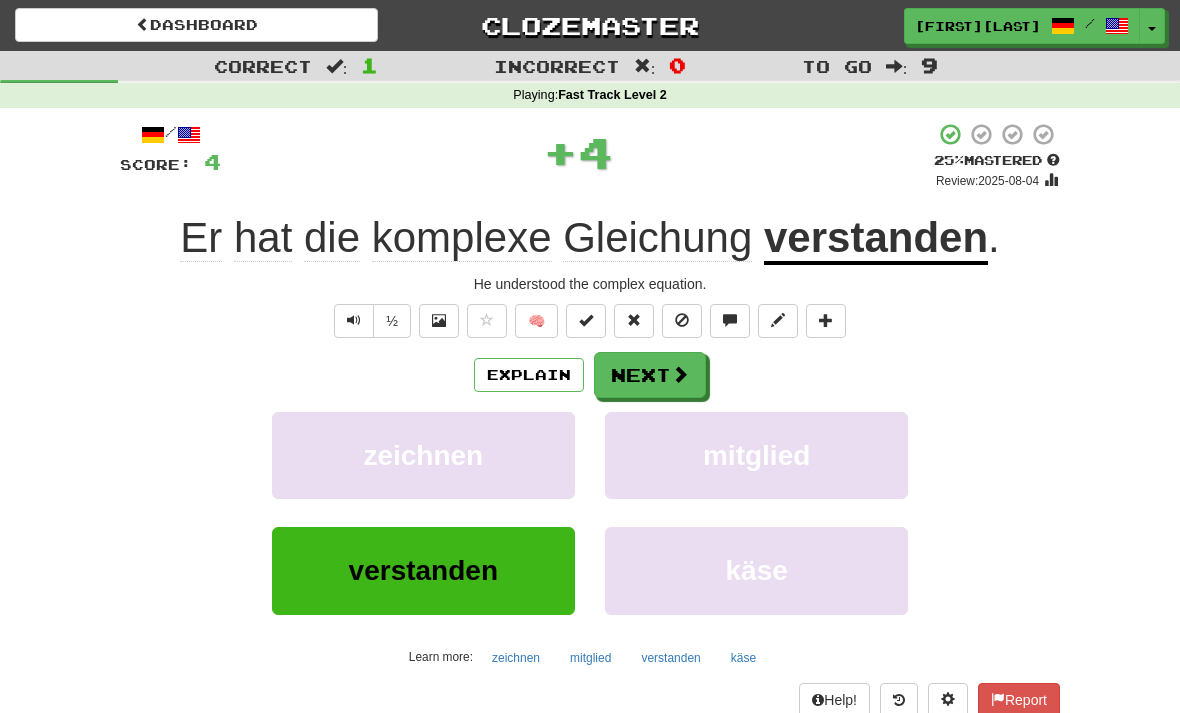 click on "mitglied" at bounding box center (756, 455) 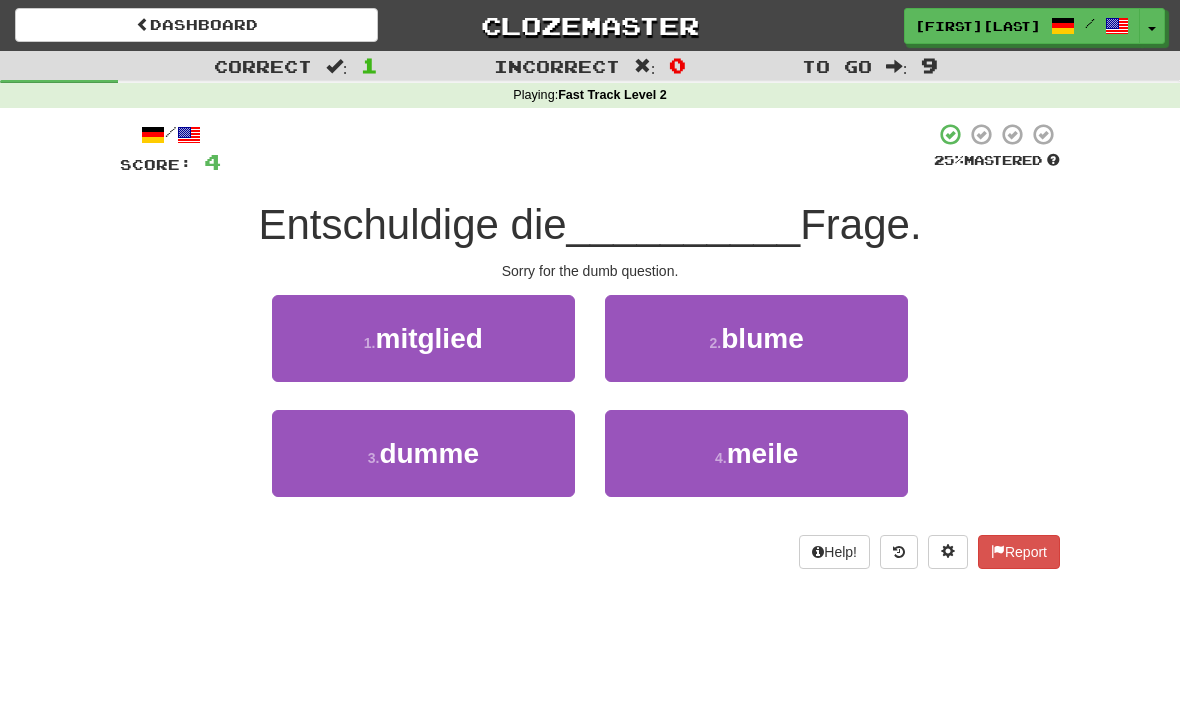 click on "dumme" at bounding box center [429, 453] 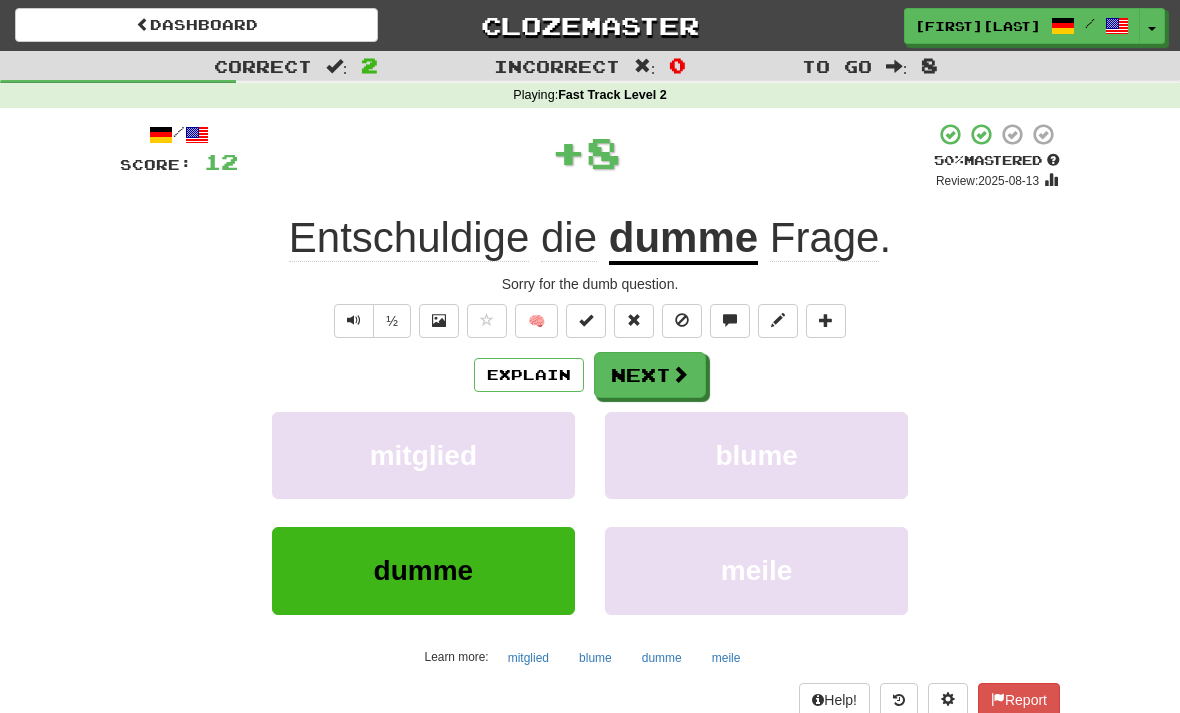 click on "Next" at bounding box center (650, 375) 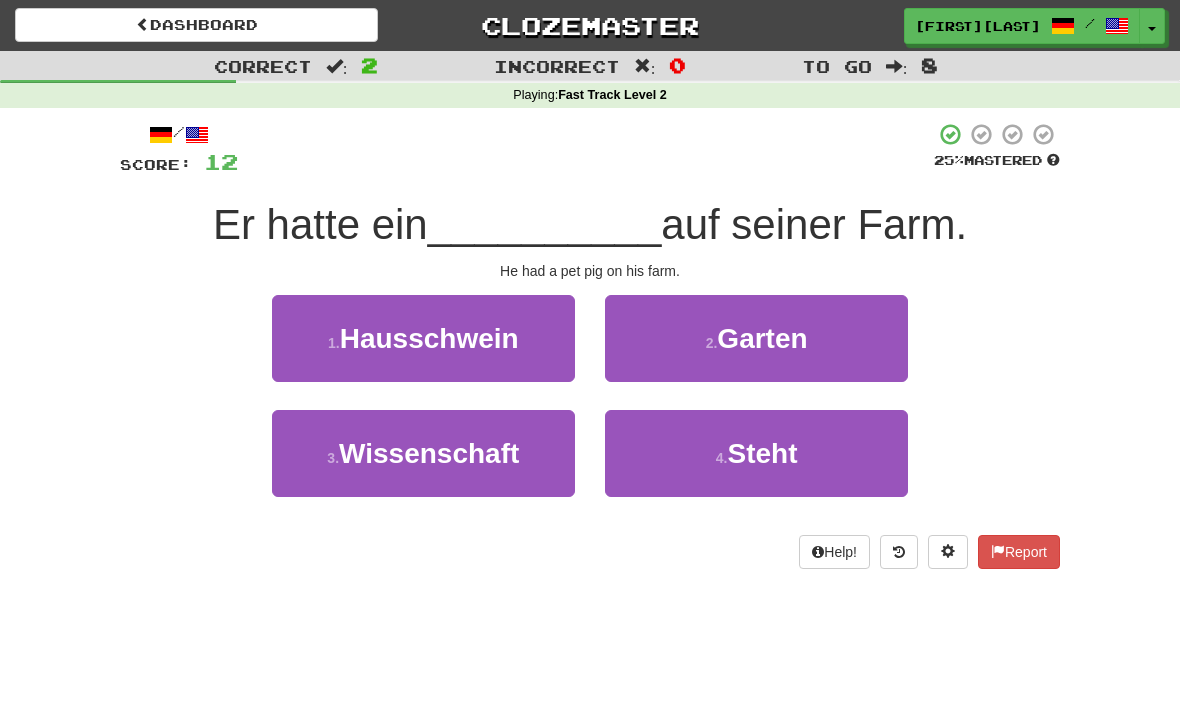 click on "Hausschwein" at bounding box center (429, 338) 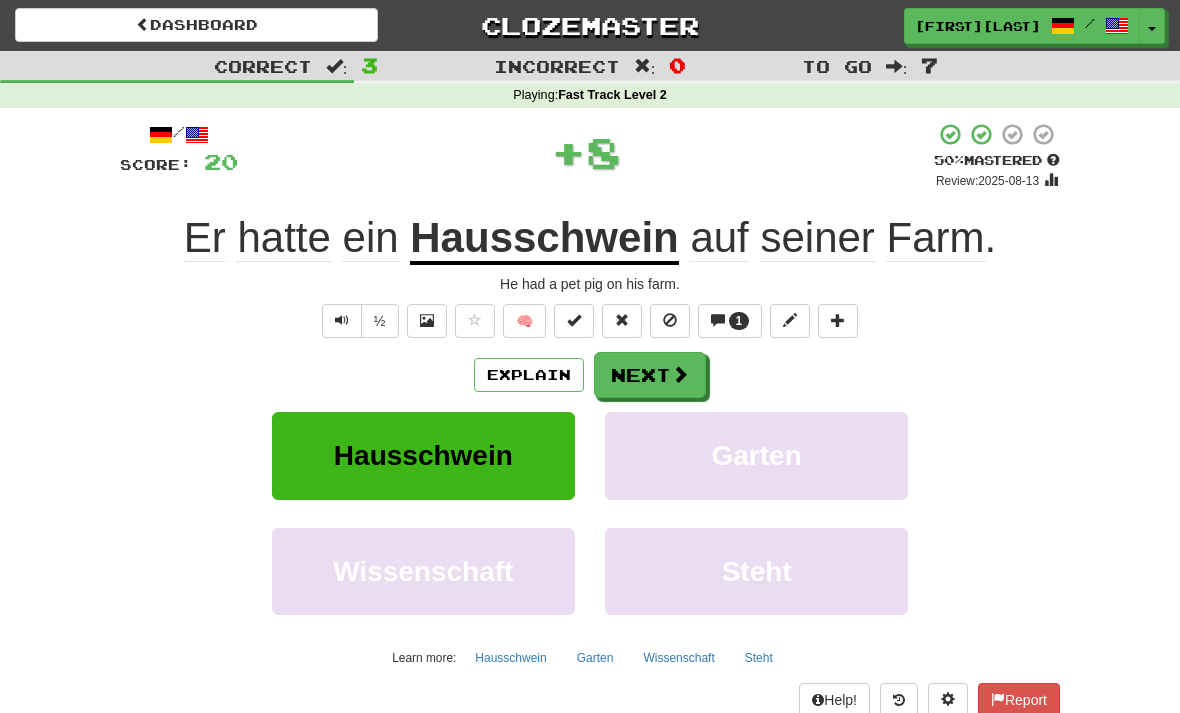 click on "Next" at bounding box center (650, 375) 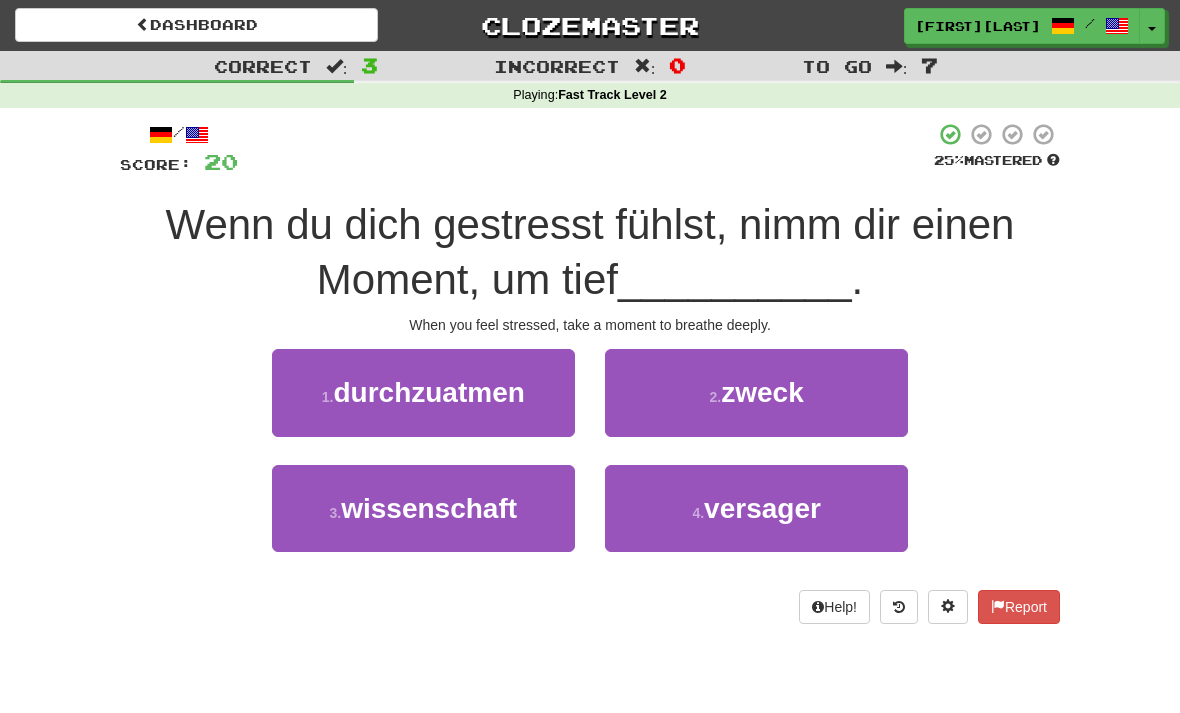click on "1 .  durchzuatmen" at bounding box center (423, 392) 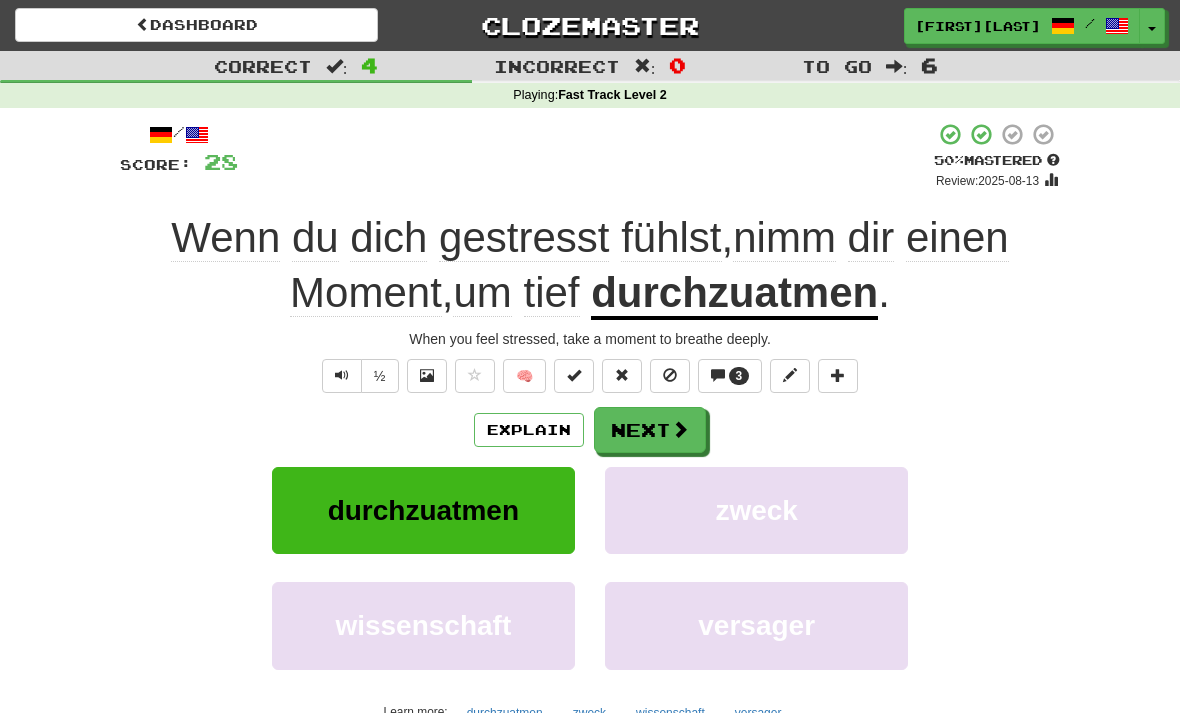 click on "Next" at bounding box center [650, 430] 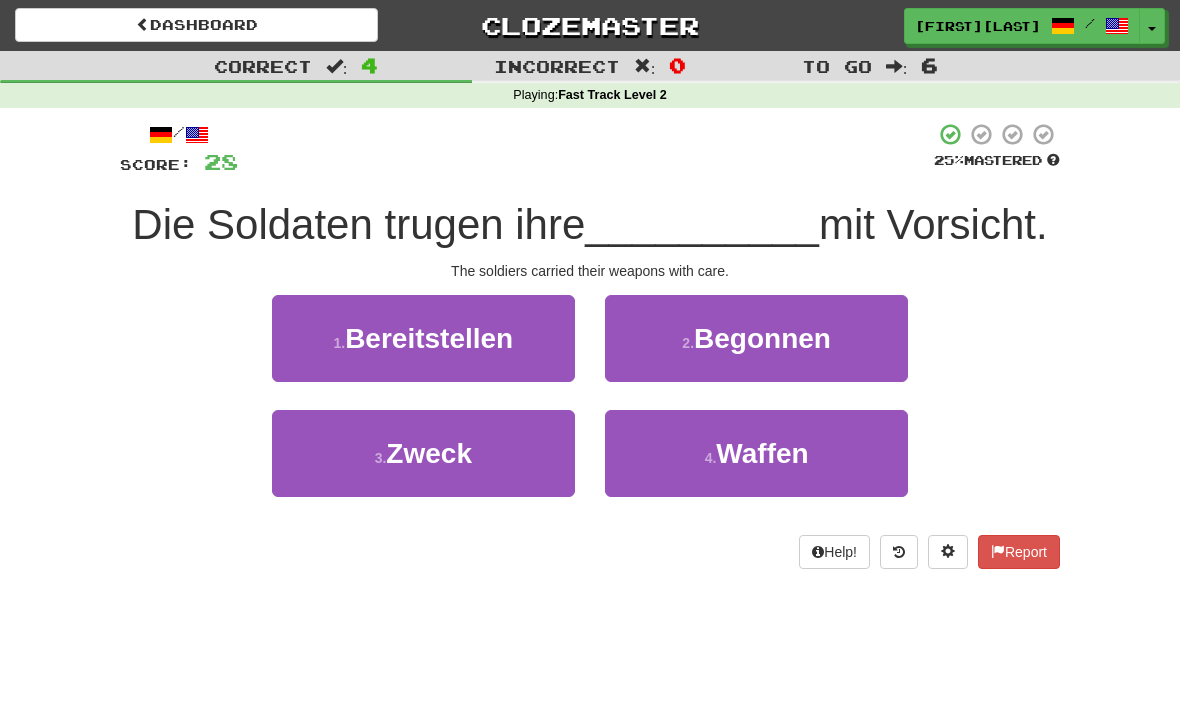 click on "4 .  Waffen" at bounding box center (756, 453) 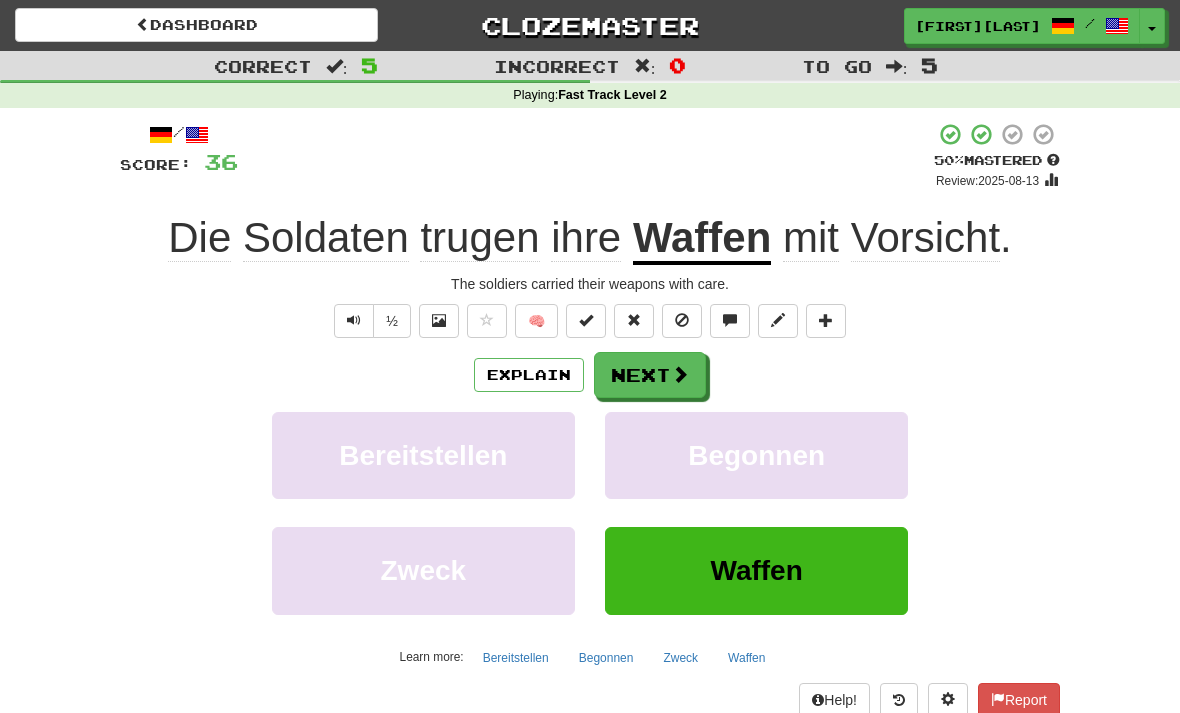 click on "Next" at bounding box center (650, 375) 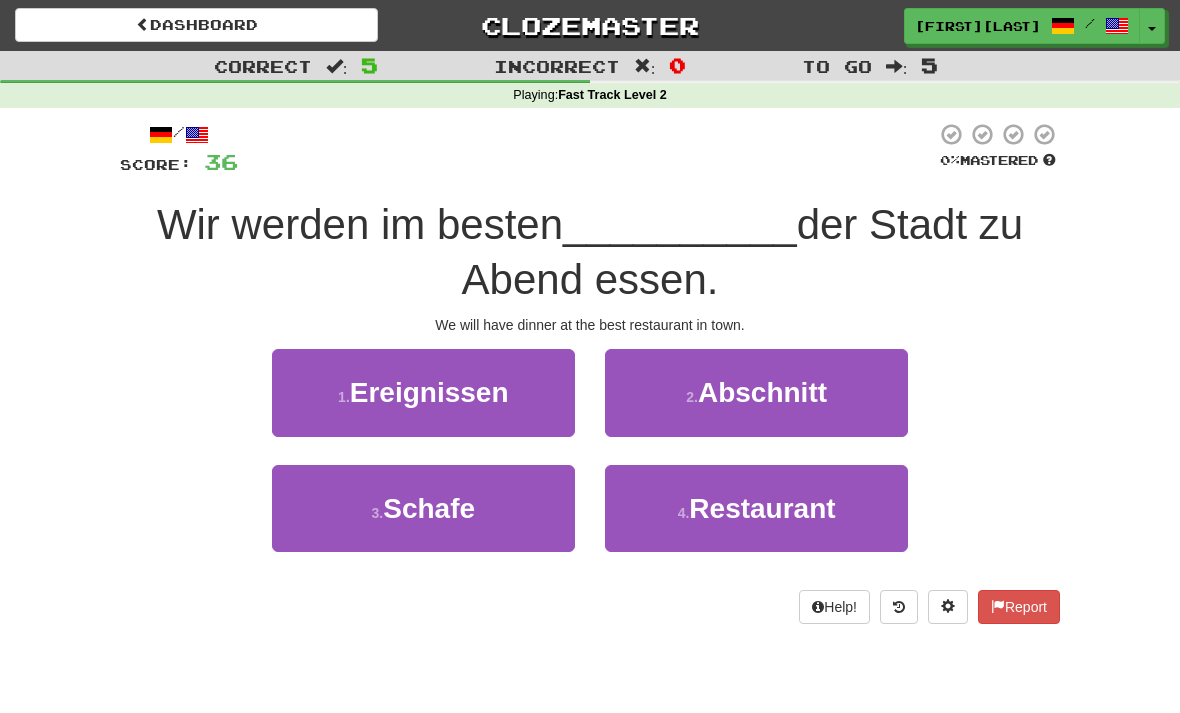 click on "Restaurant" at bounding box center [762, 508] 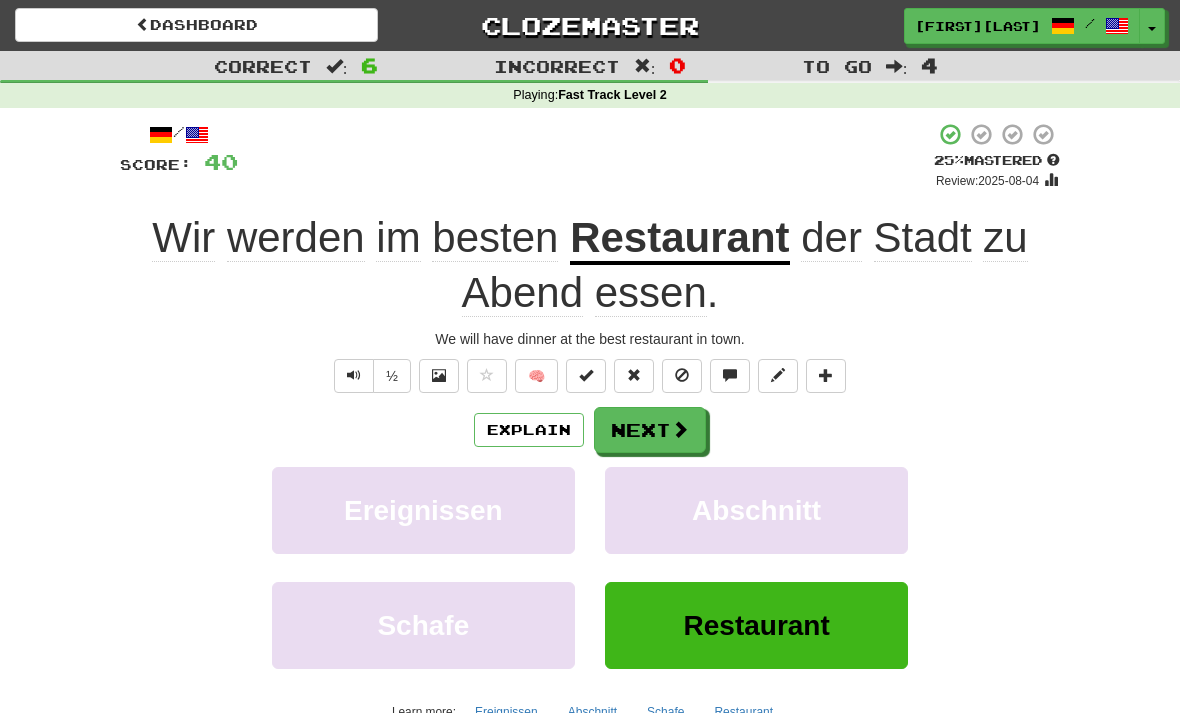 click on "Next" at bounding box center [650, 430] 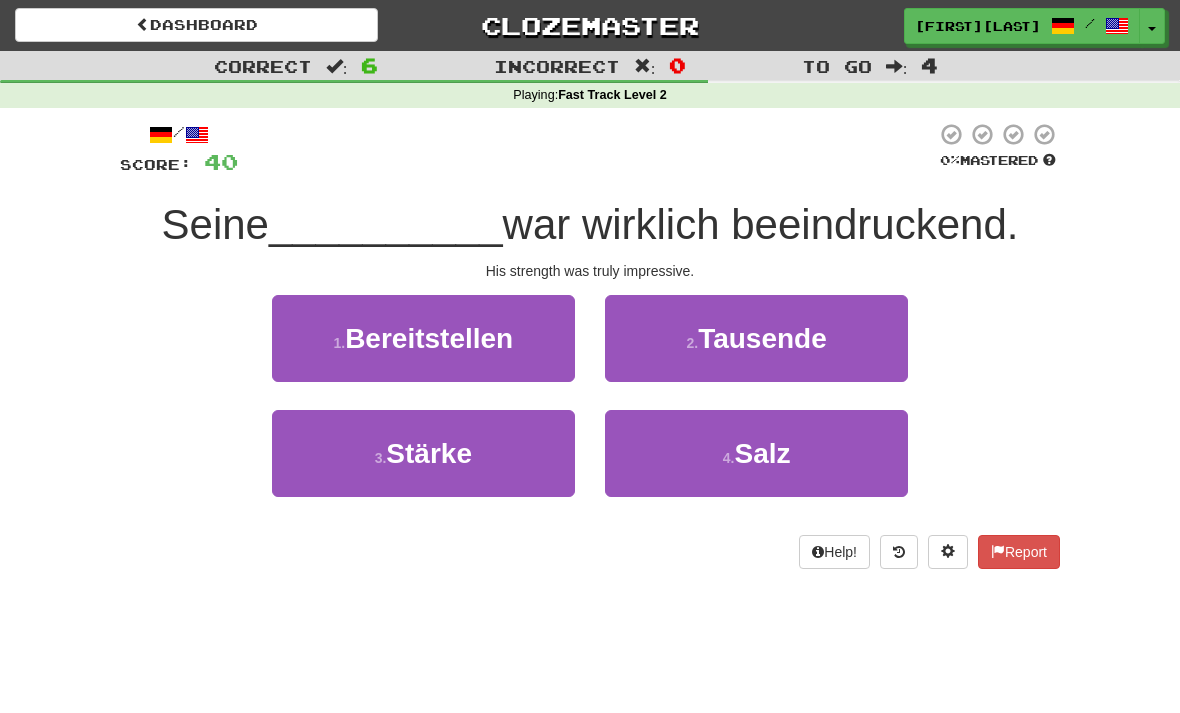 click on "Stärke" at bounding box center (429, 453) 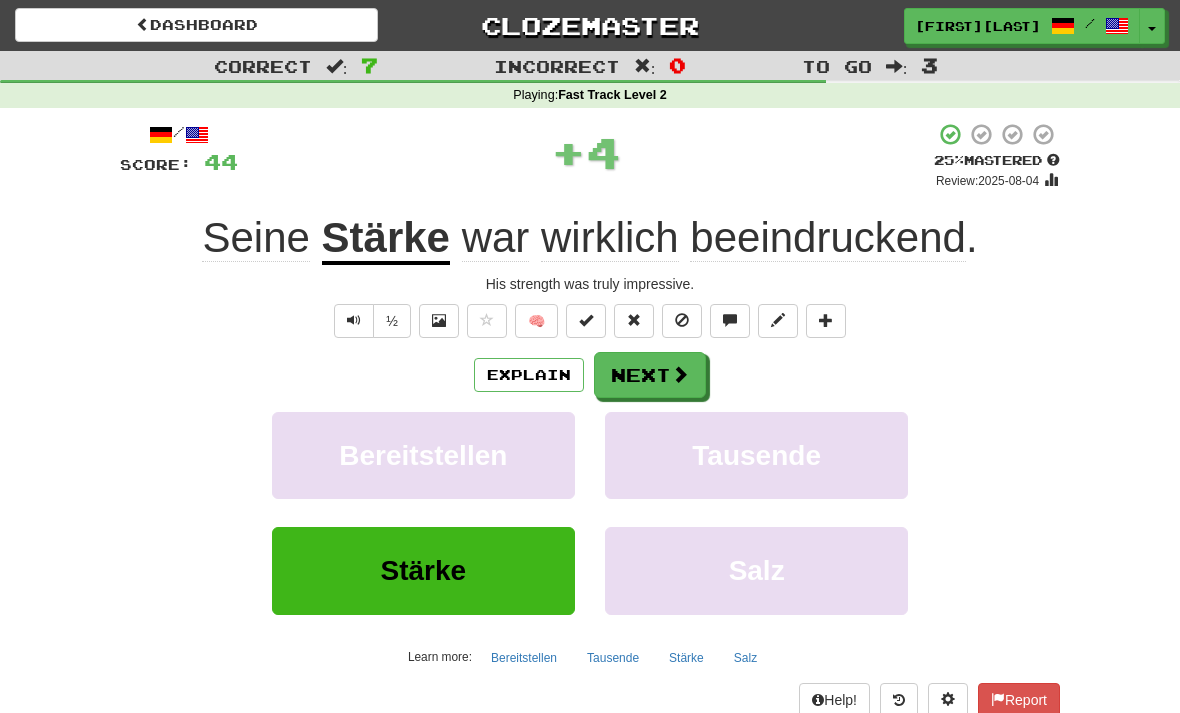 click on "Next" at bounding box center [650, 375] 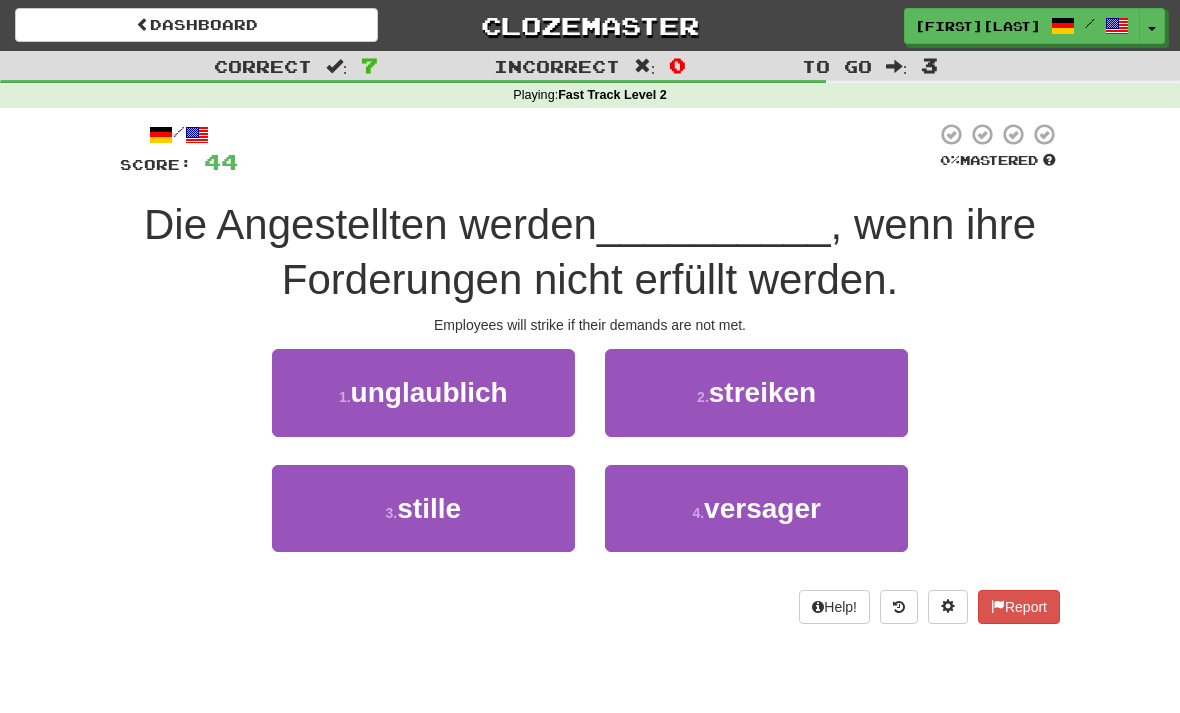 click on "2 .  streiken" at bounding box center [756, 392] 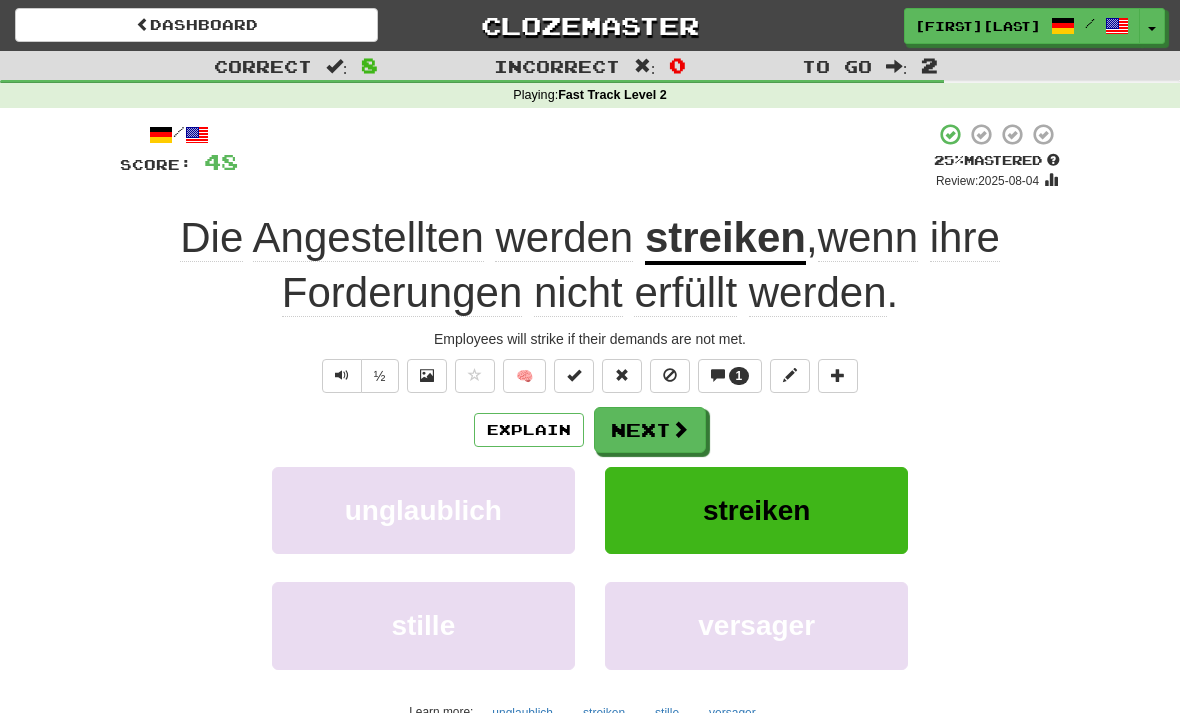 click on "Next" at bounding box center (650, 430) 